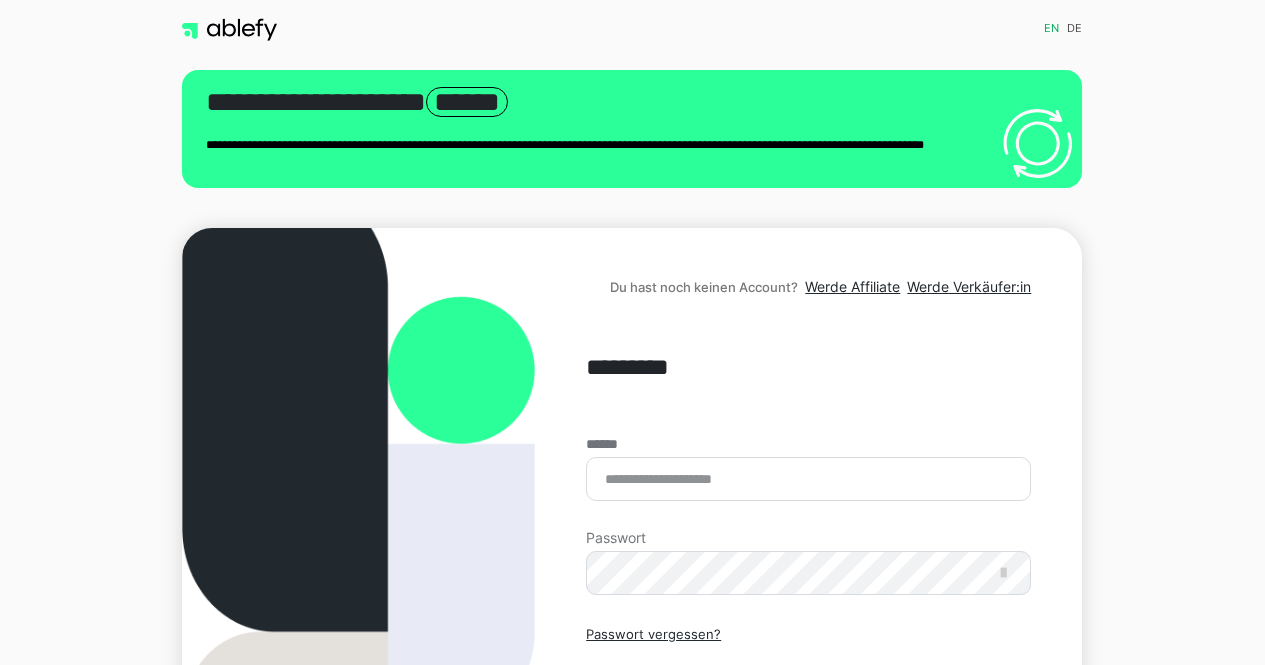 scroll, scrollTop: 0, scrollLeft: 0, axis: both 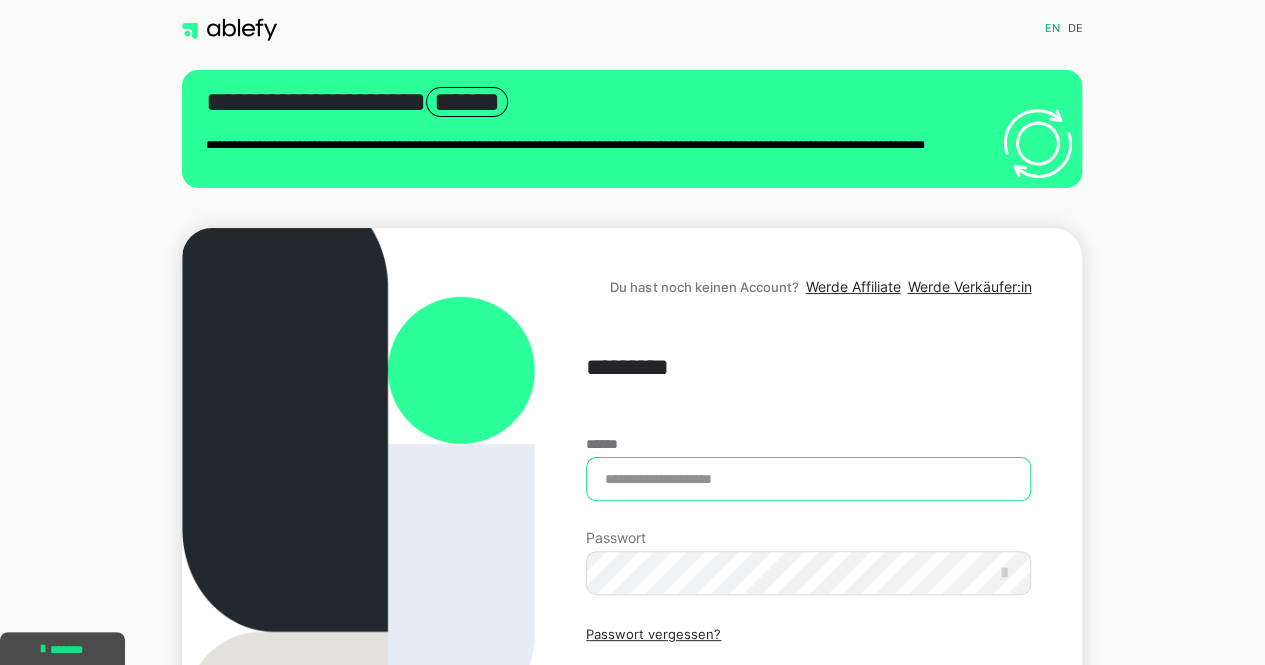 type on "**********" 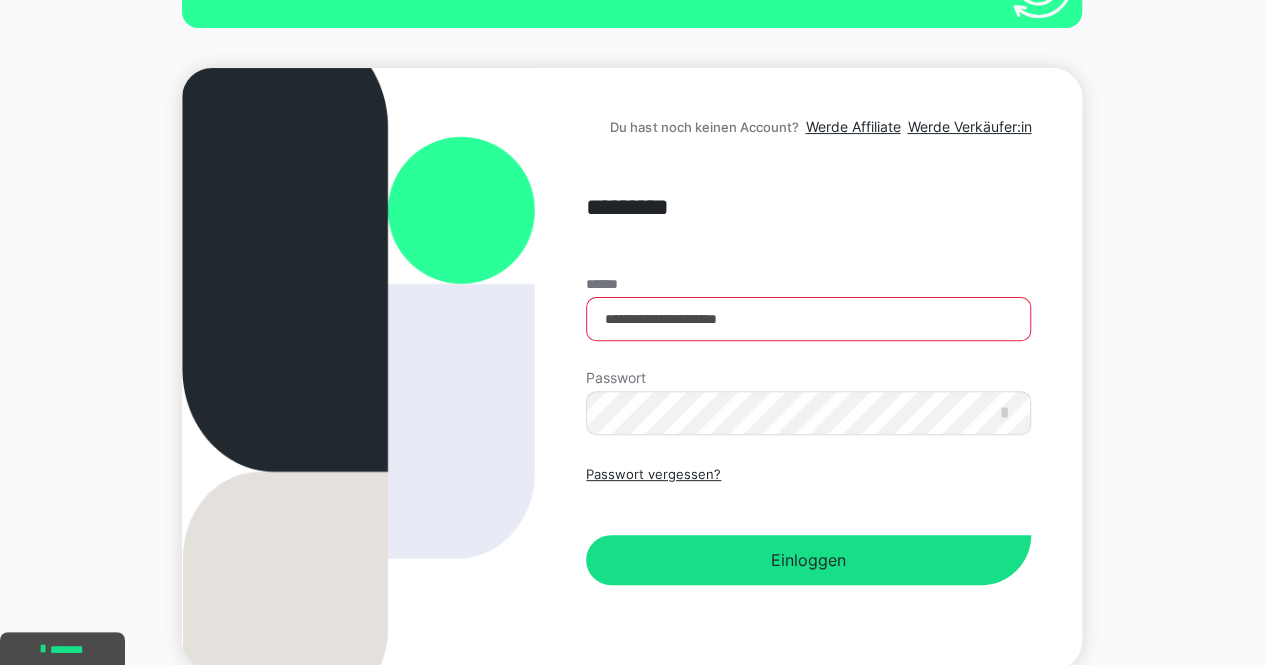 scroll, scrollTop: 172, scrollLeft: 0, axis: vertical 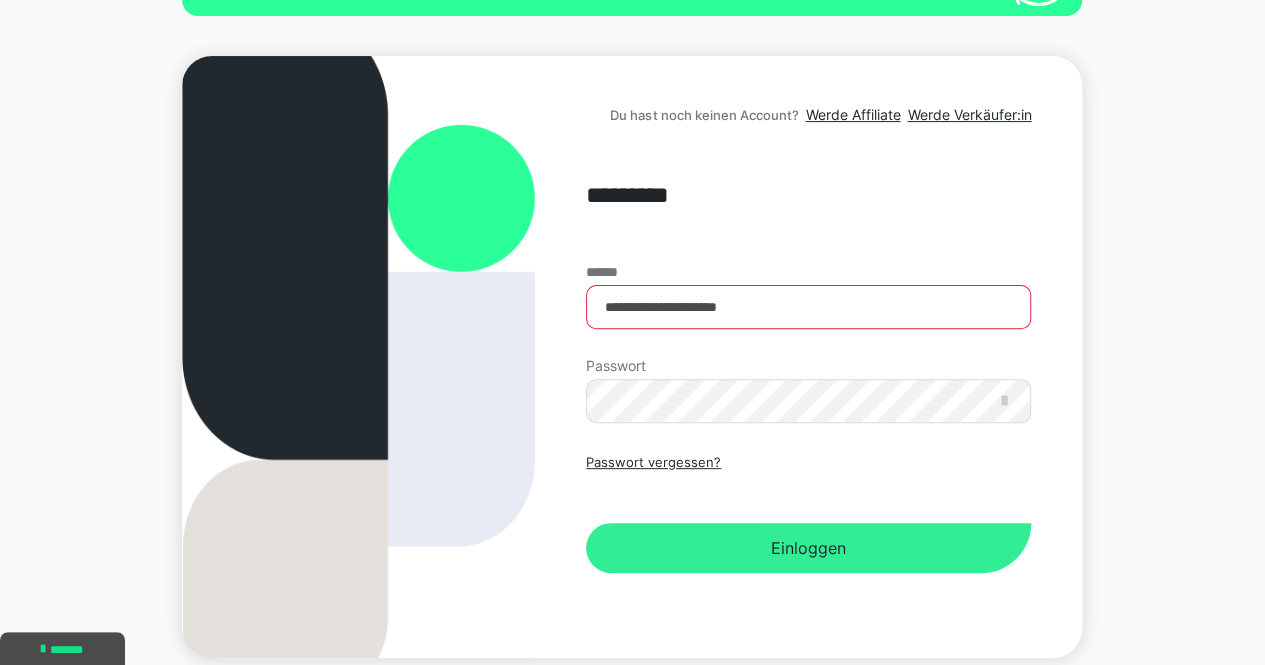 click on "Einloggen" at bounding box center (808, 548) 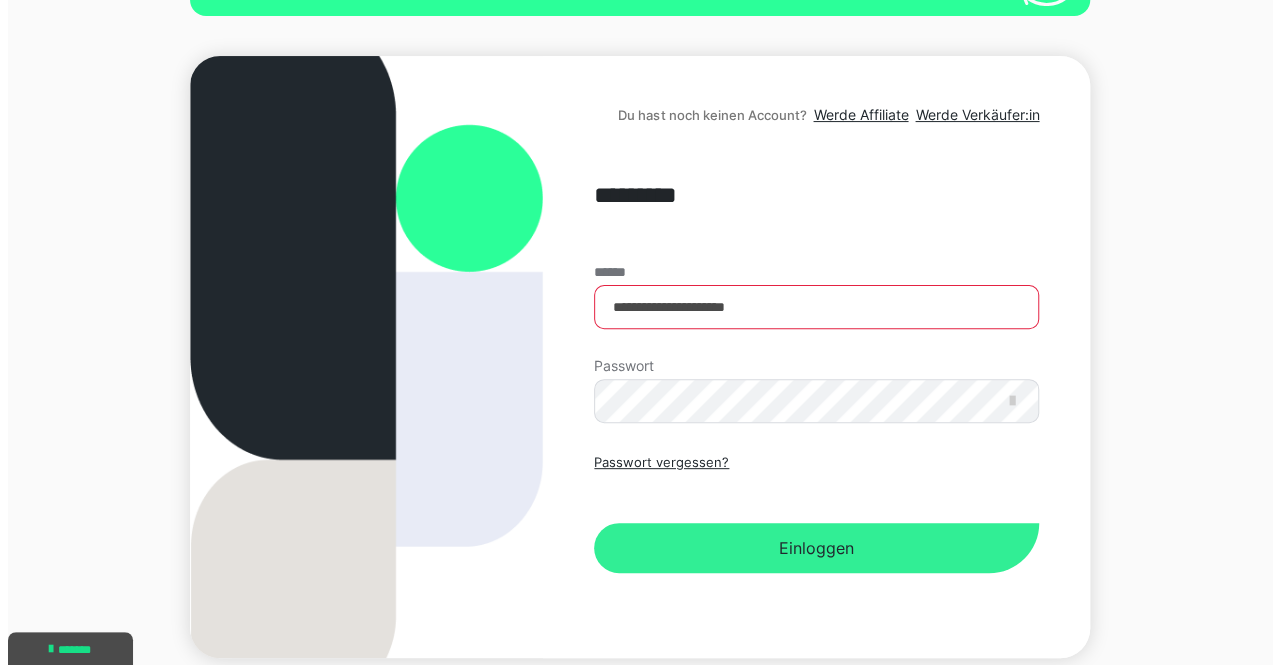 scroll, scrollTop: 0, scrollLeft: 0, axis: both 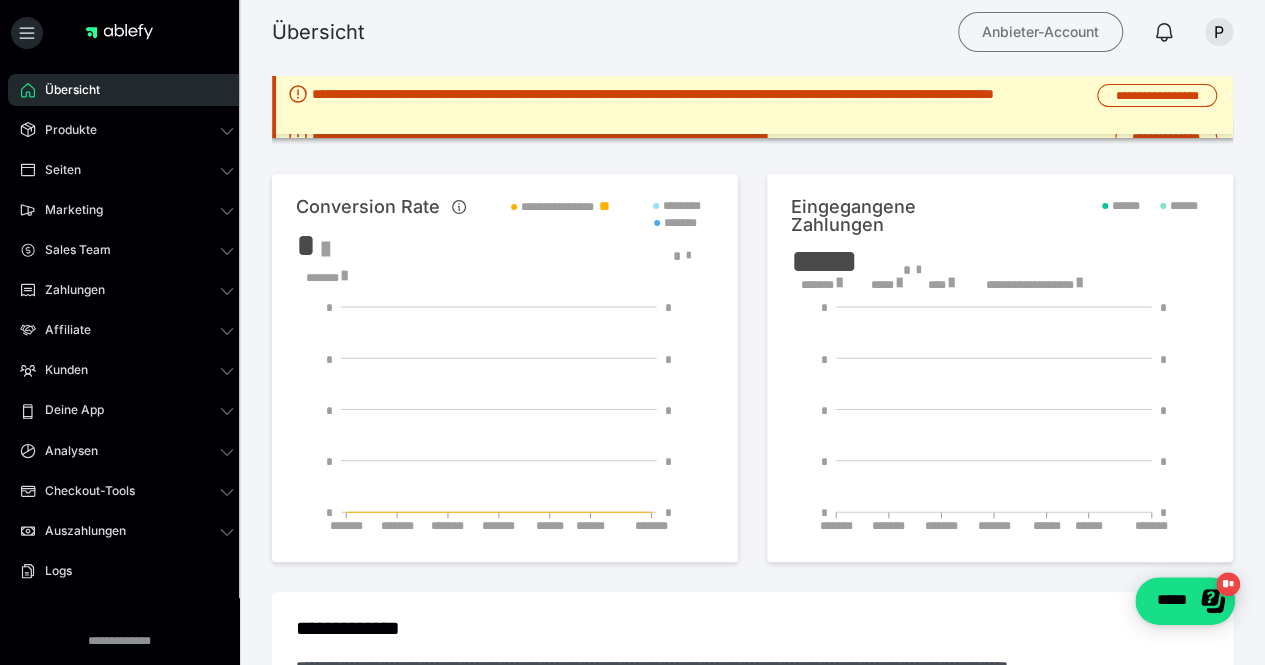 drag, startPoint x: 1051, startPoint y: 11, endPoint x: 1049, endPoint y: 27, distance: 16.124516 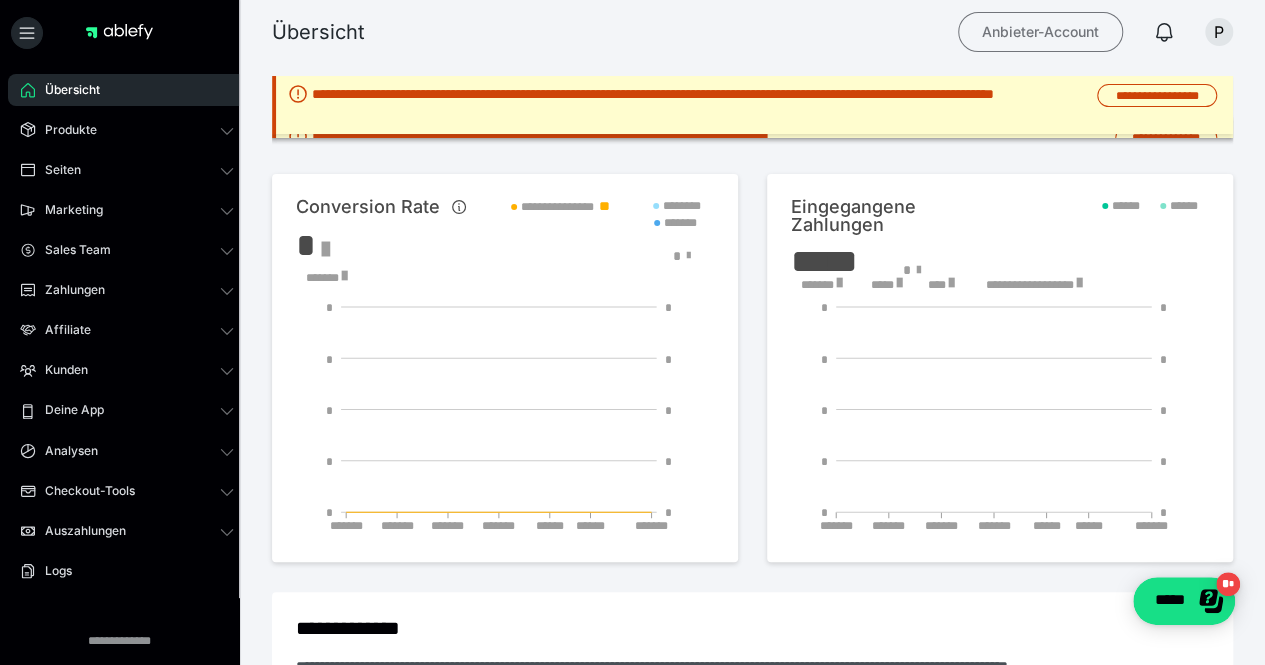 click on "Anbieter-Account" at bounding box center [1040, 32] 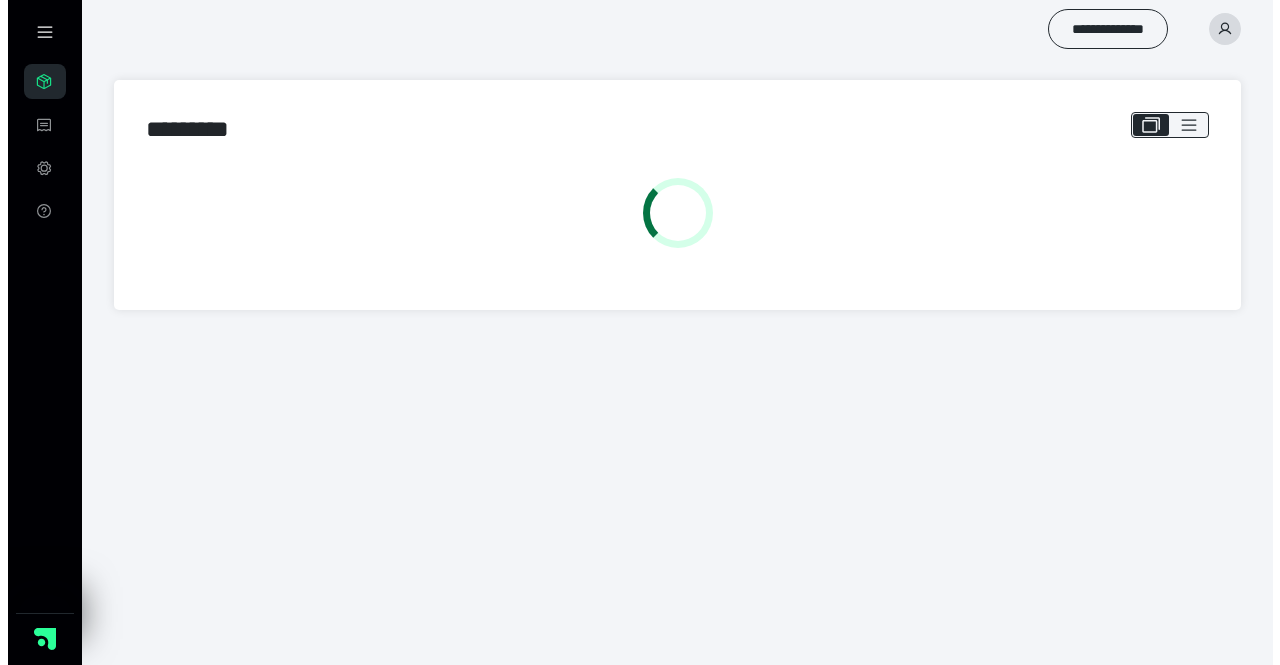 scroll, scrollTop: 0, scrollLeft: 0, axis: both 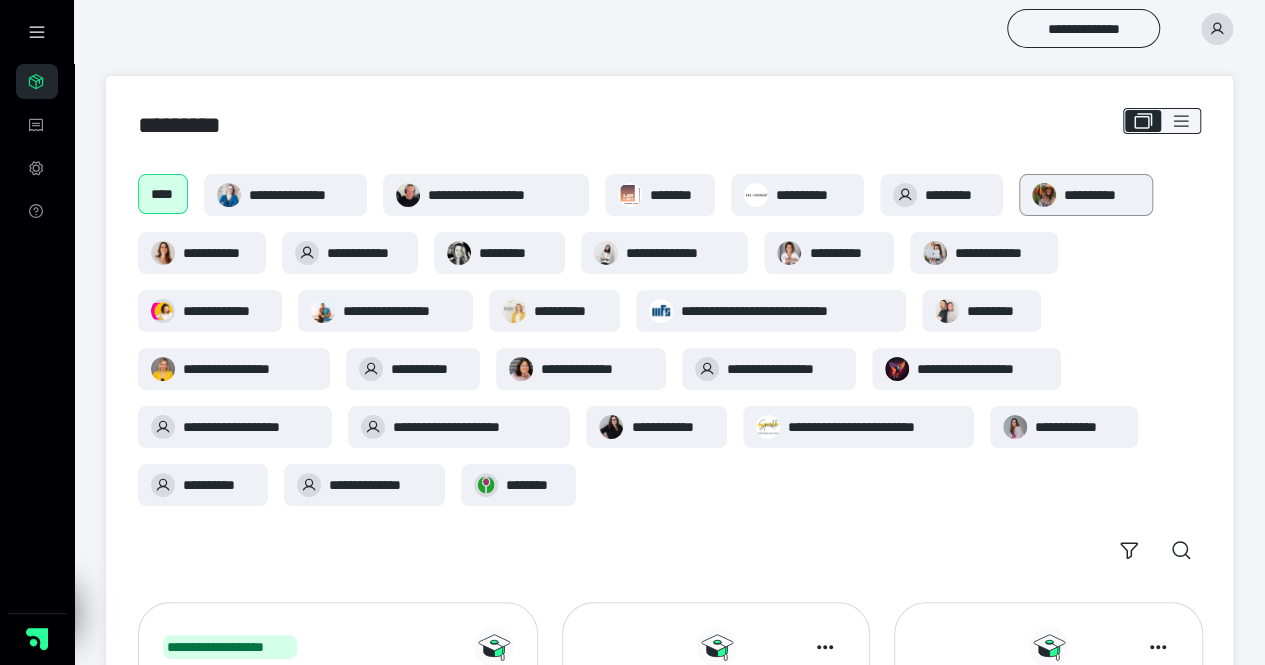 click on "**********" at bounding box center (1102, 195) 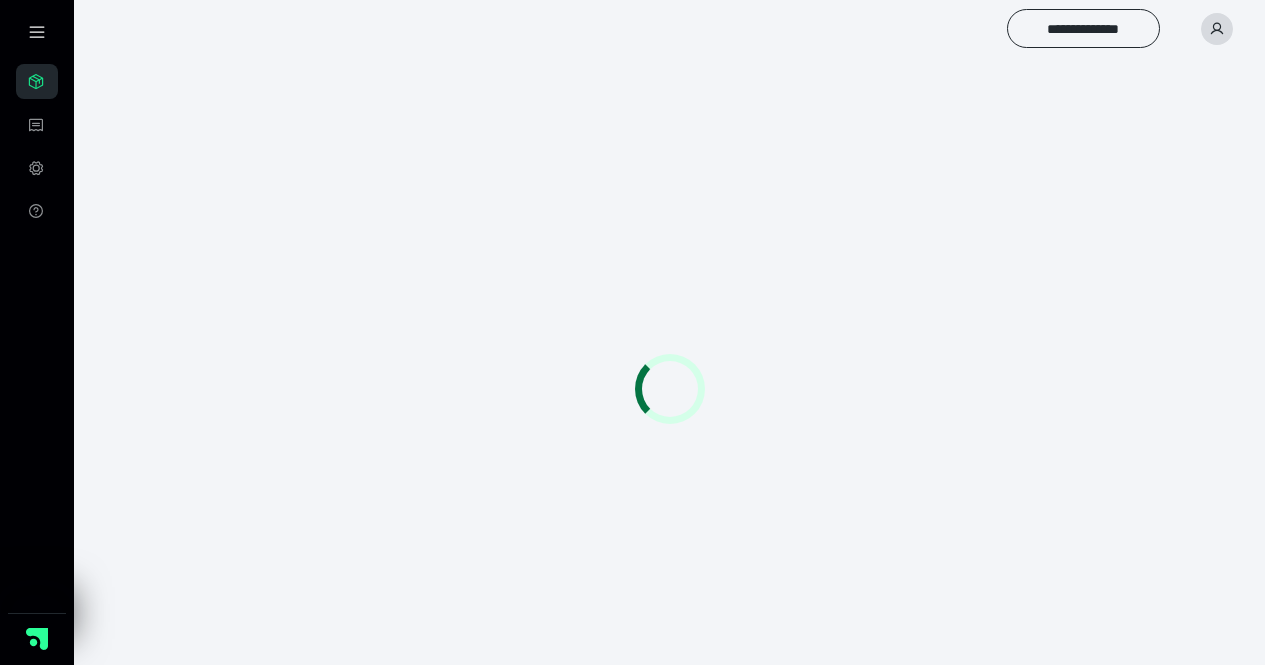 scroll, scrollTop: 0, scrollLeft: 0, axis: both 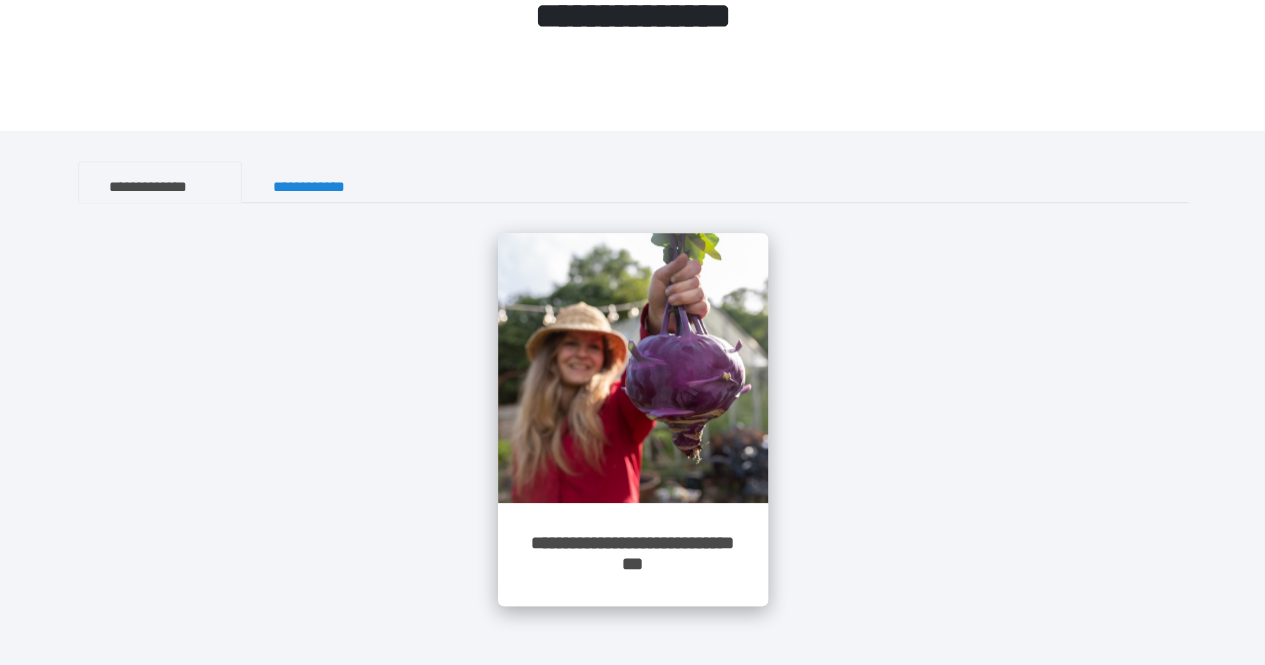 click on "**********" at bounding box center [633, 554] 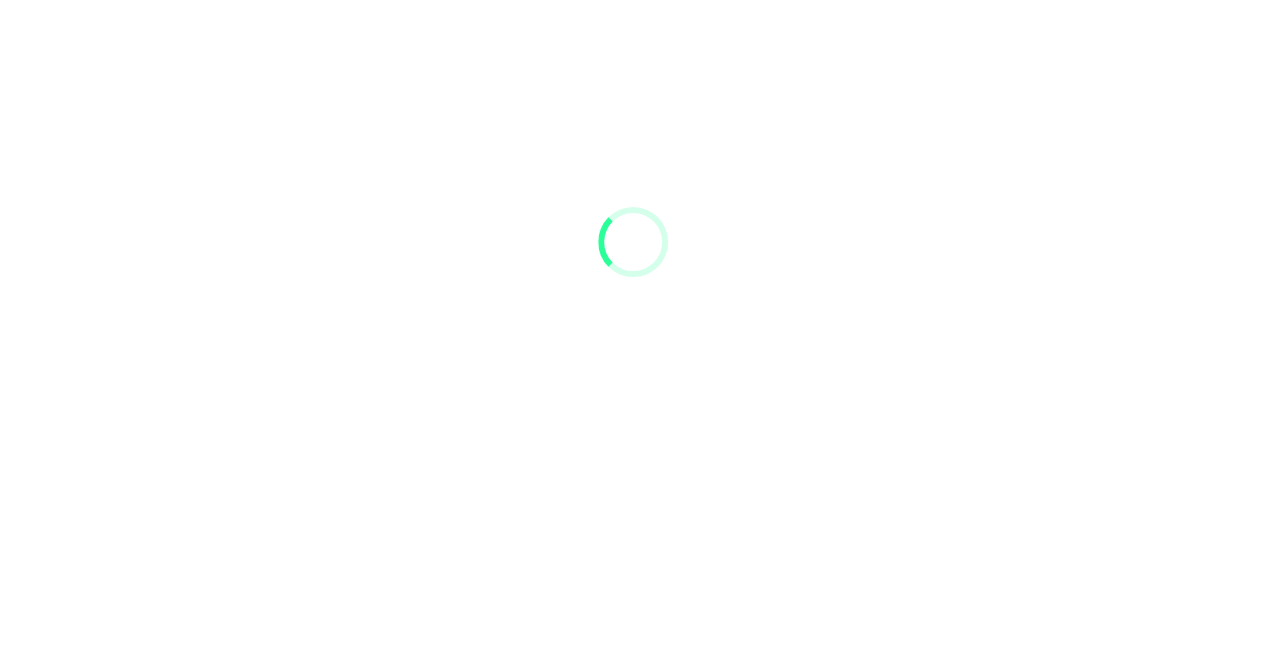 scroll, scrollTop: 0, scrollLeft: 0, axis: both 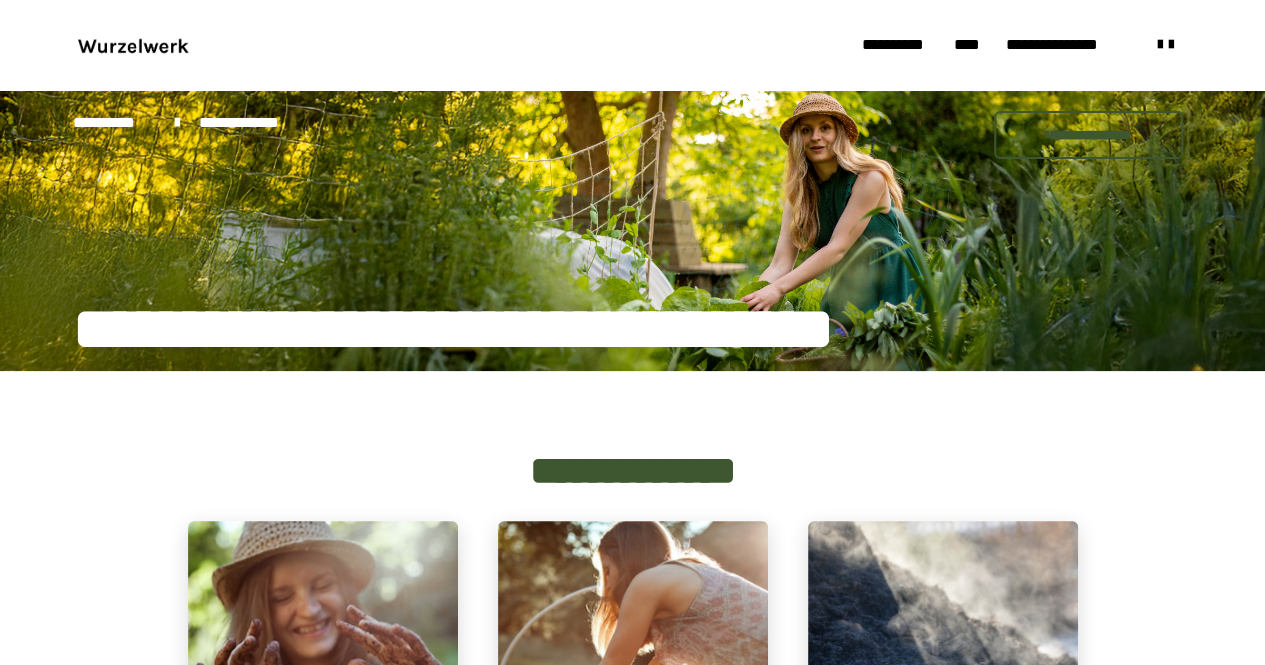 click on "**********" at bounding box center [1021, 46] 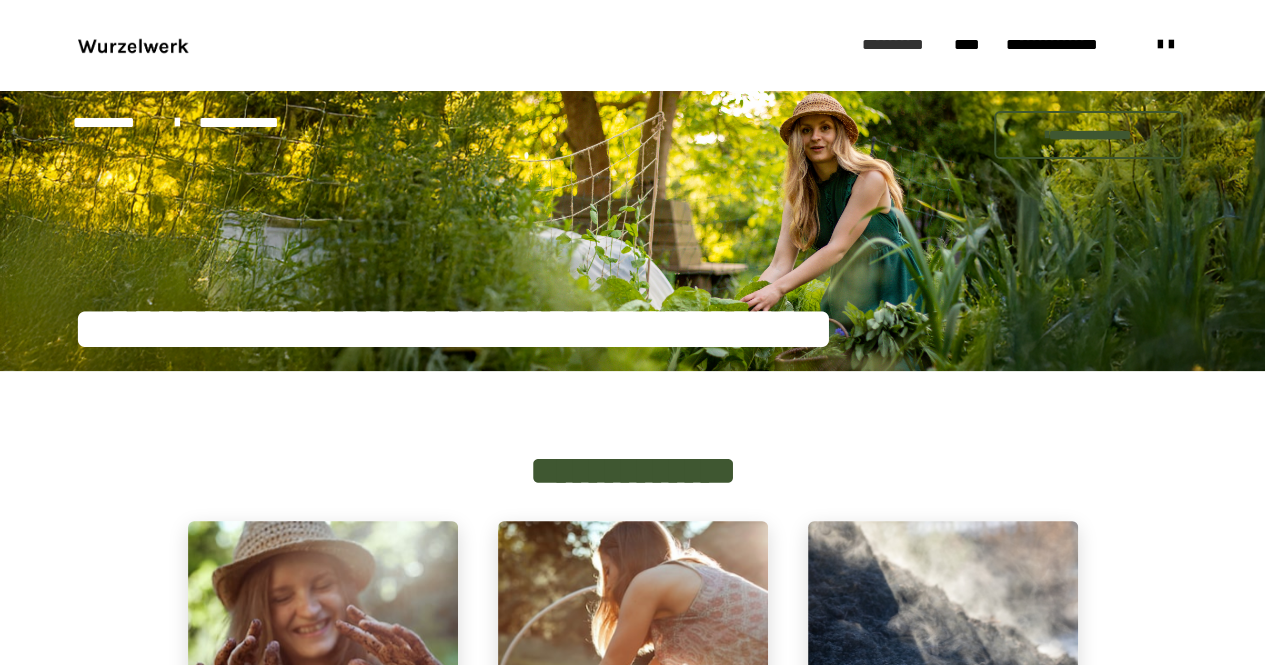 click on "**********" at bounding box center [897, 45] 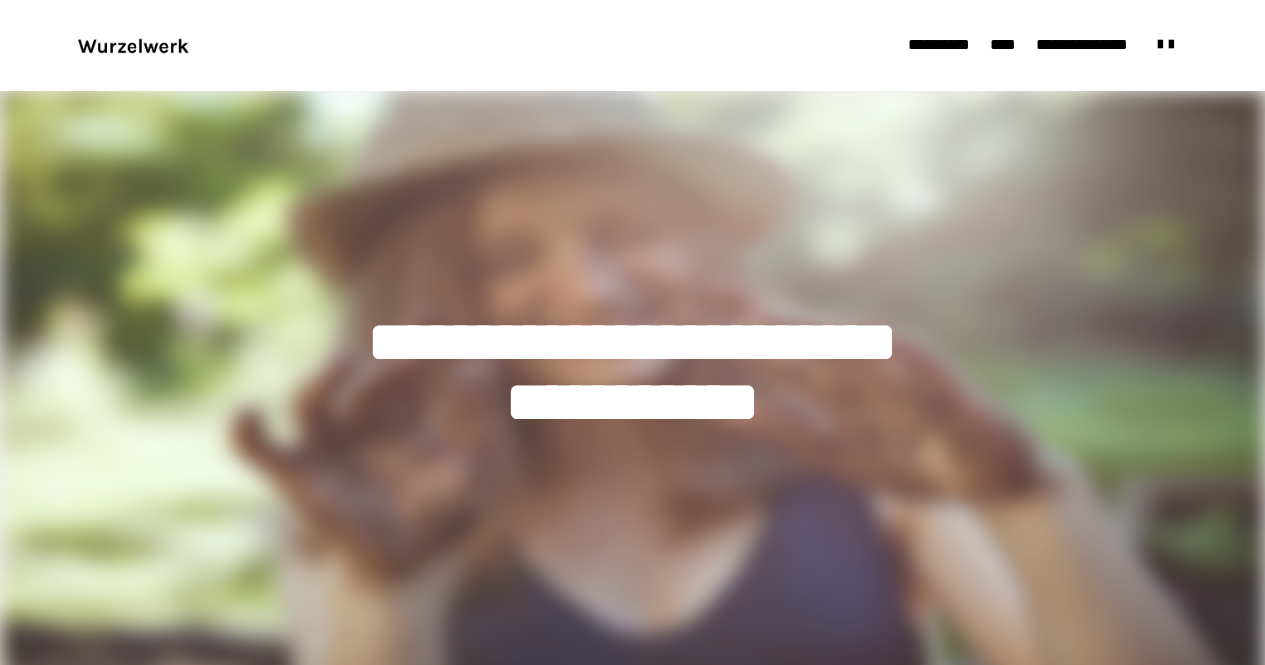 scroll, scrollTop: 290, scrollLeft: 0, axis: vertical 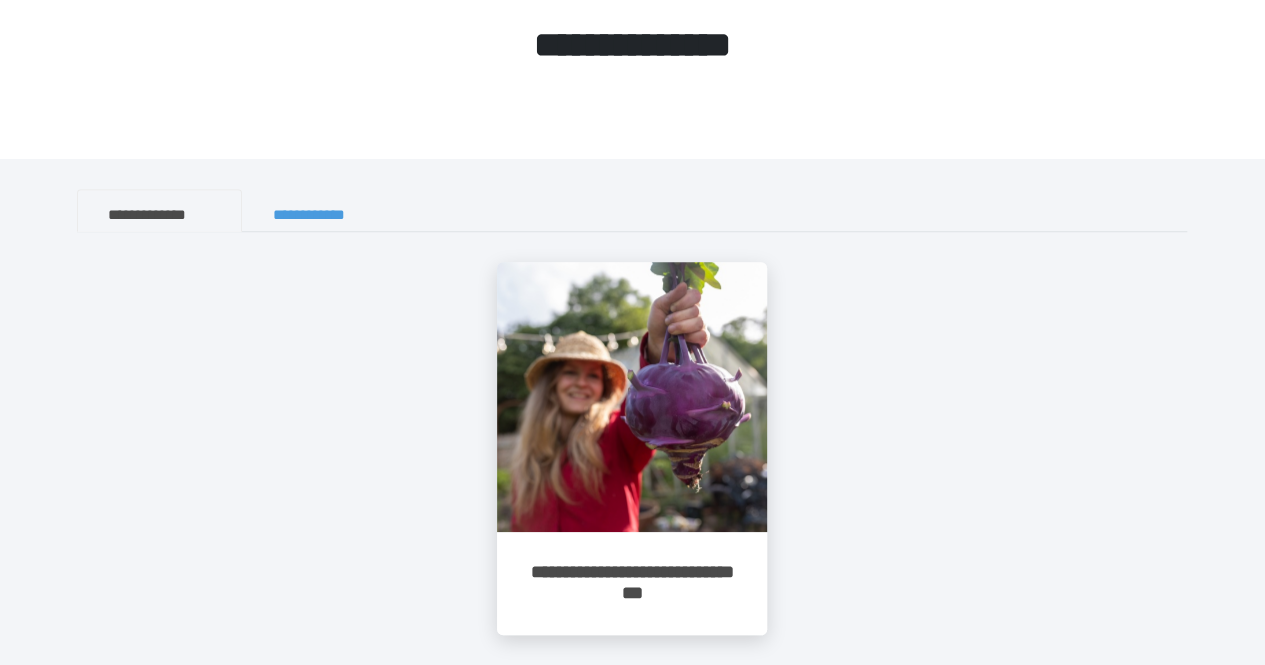click on "**********" at bounding box center (322, 210) 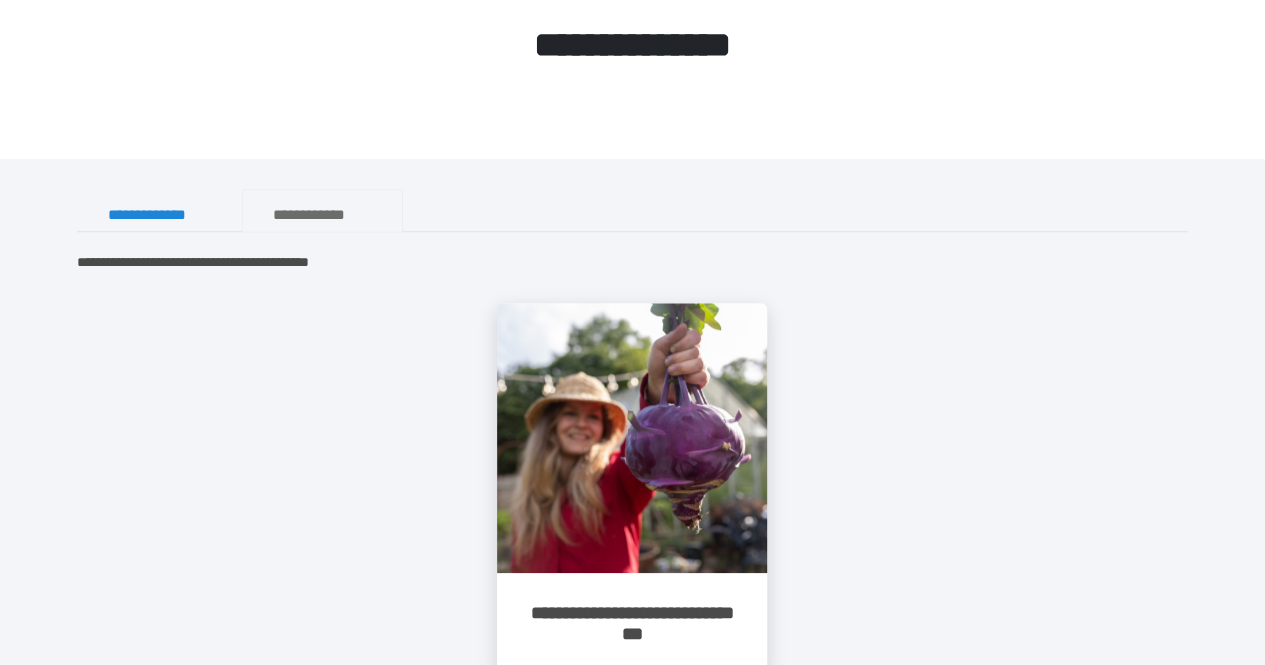 click on "**********" at bounding box center [322, 210] 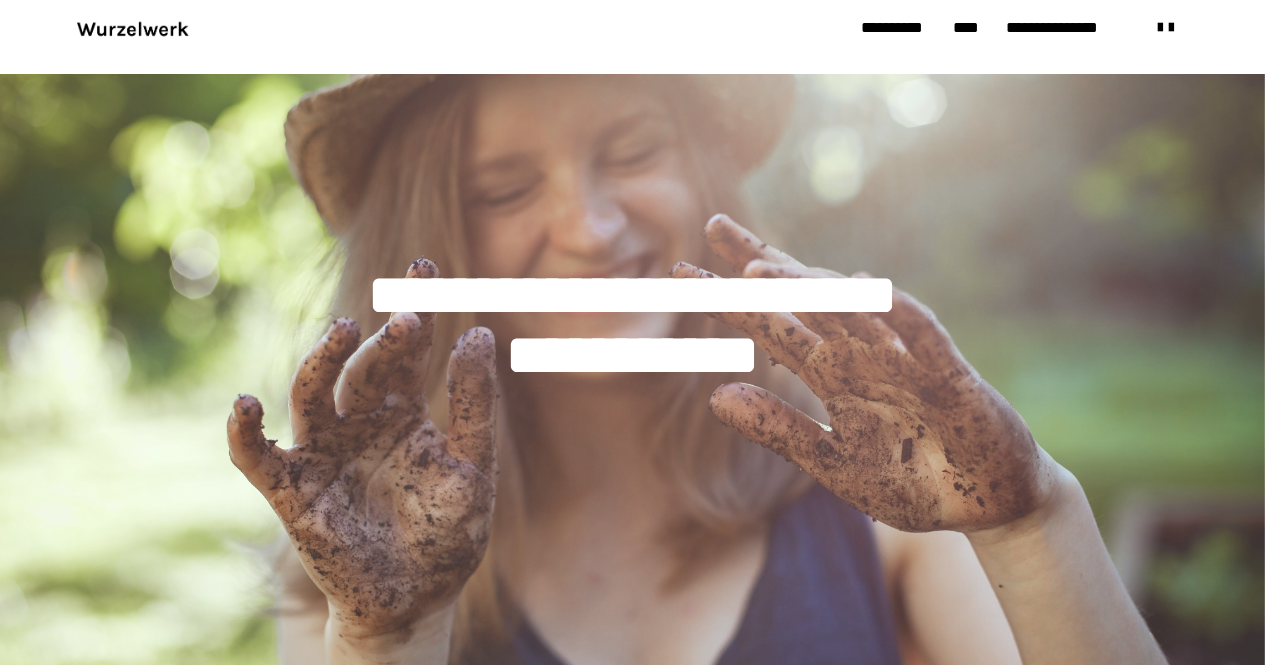 scroll, scrollTop: 0, scrollLeft: 0, axis: both 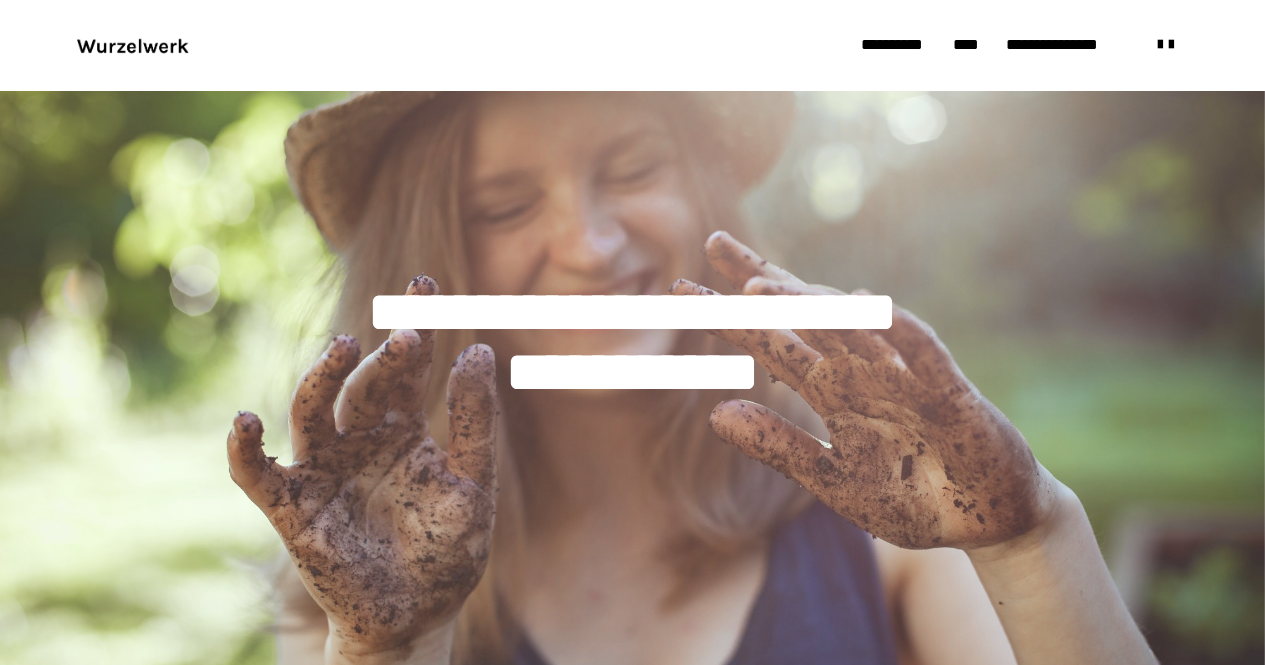 click at bounding box center (137, 46) 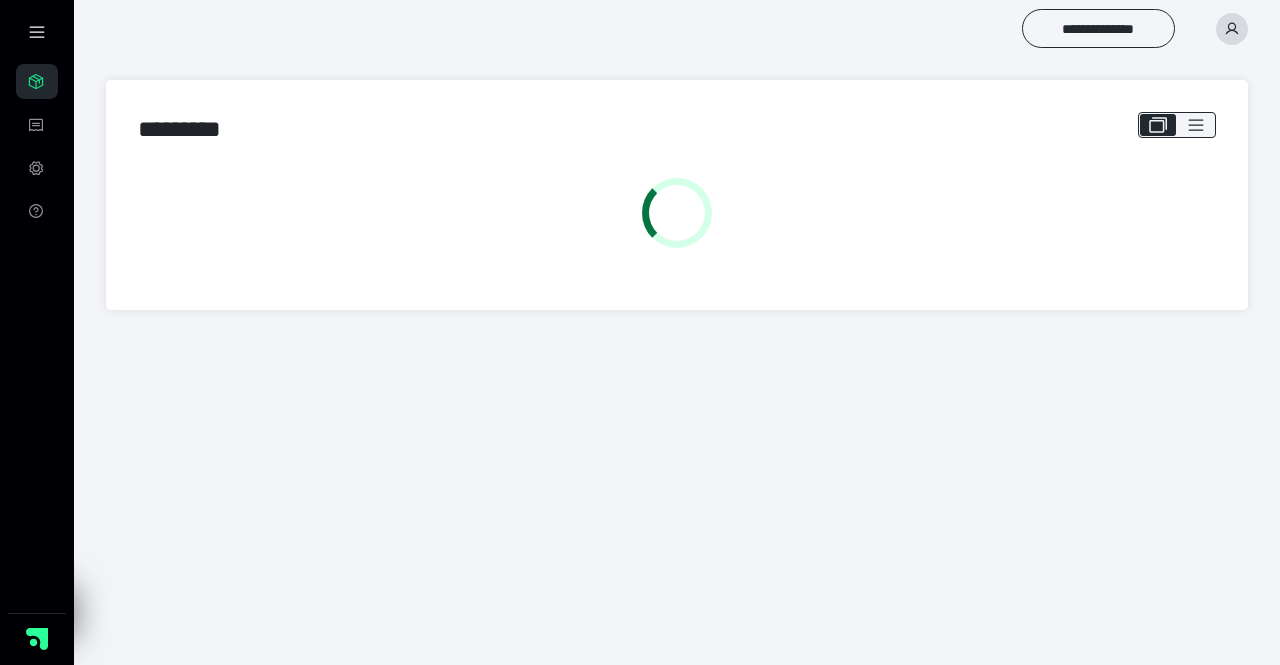 scroll, scrollTop: 0, scrollLeft: 0, axis: both 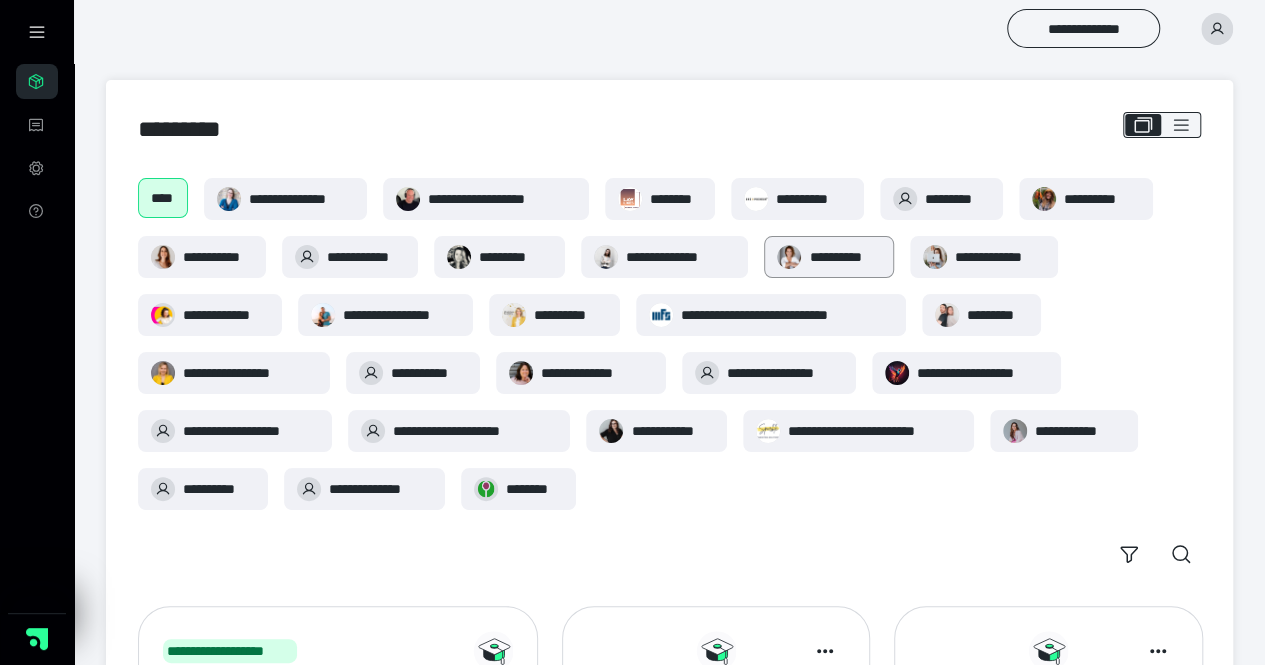 click on "**********" at bounding box center (845, 257) 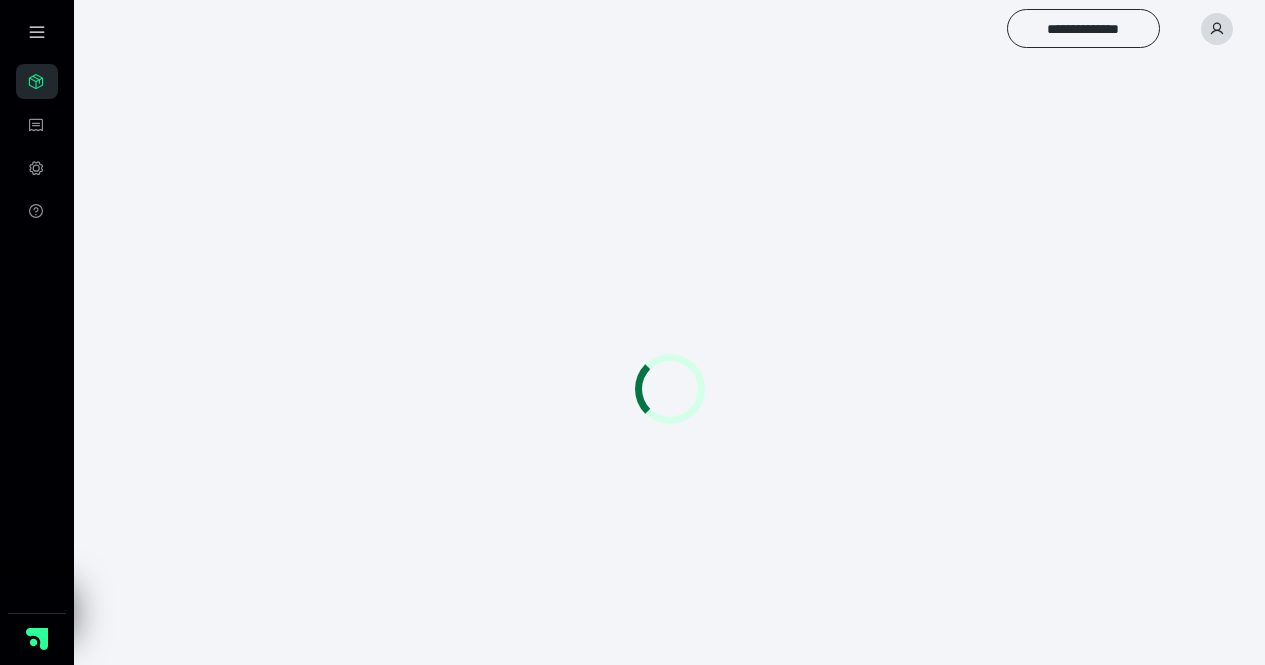 scroll, scrollTop: 0, scrollLeft: 0, axis: both 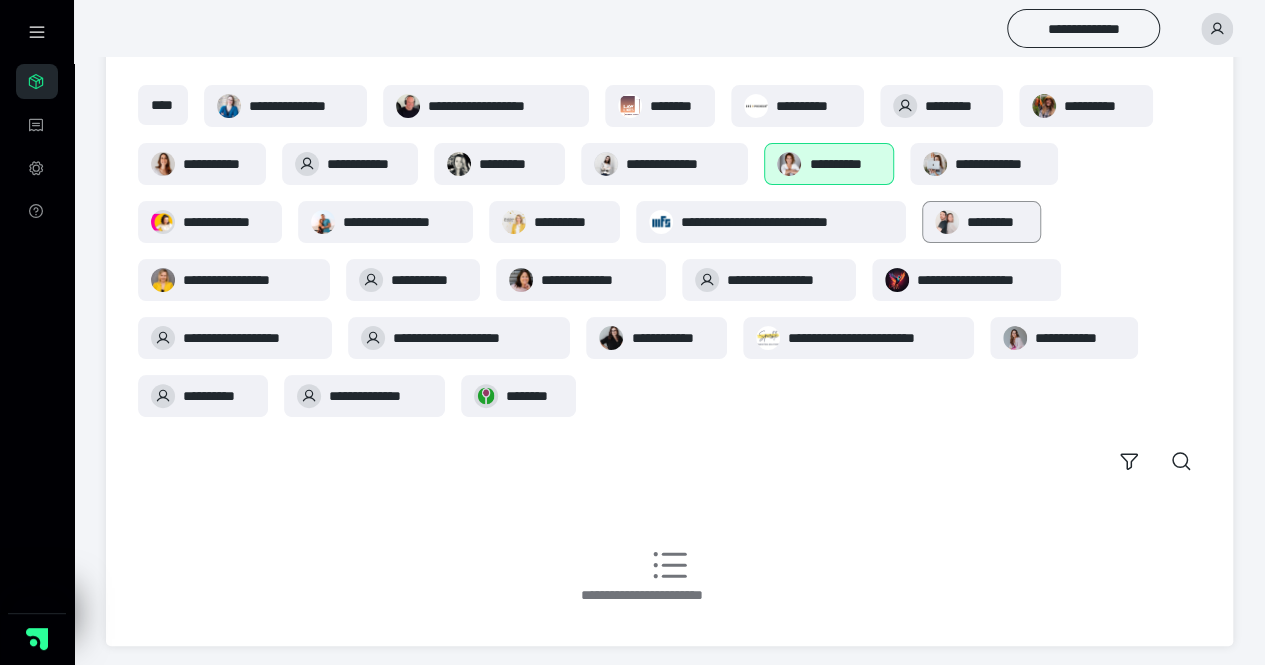 click on "*********" at bounding box center [997, 222] 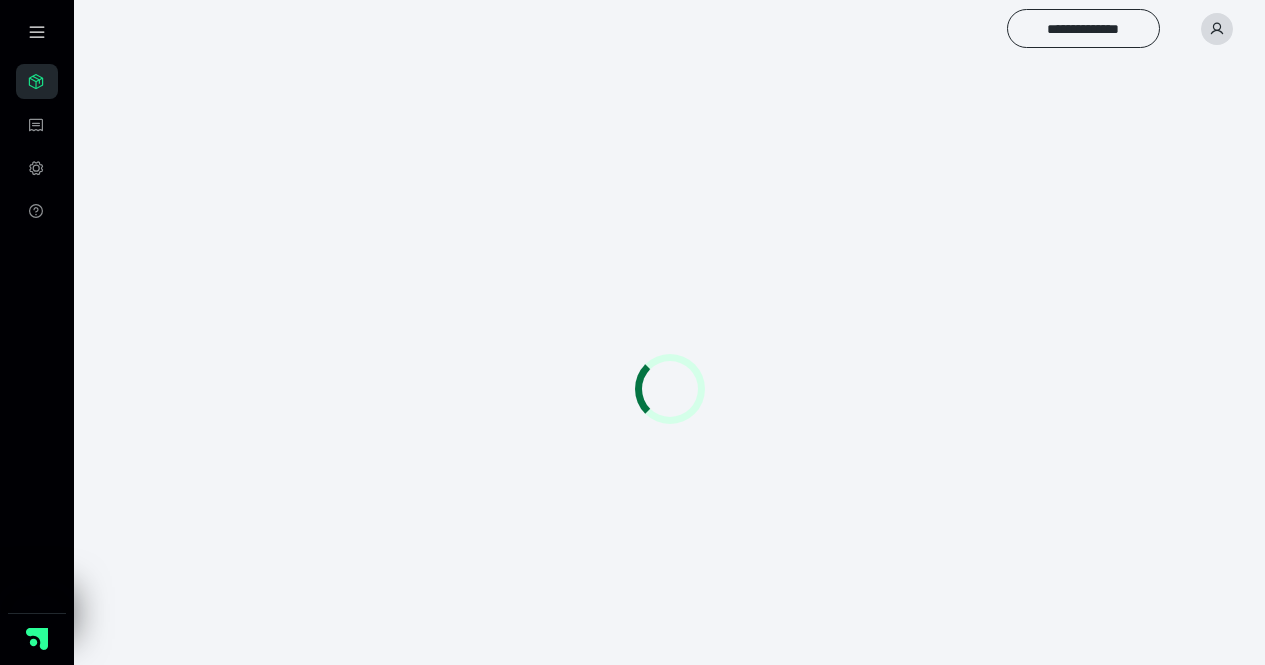scroll, scrollTop: 0, scrollLeft: 0, axis: both 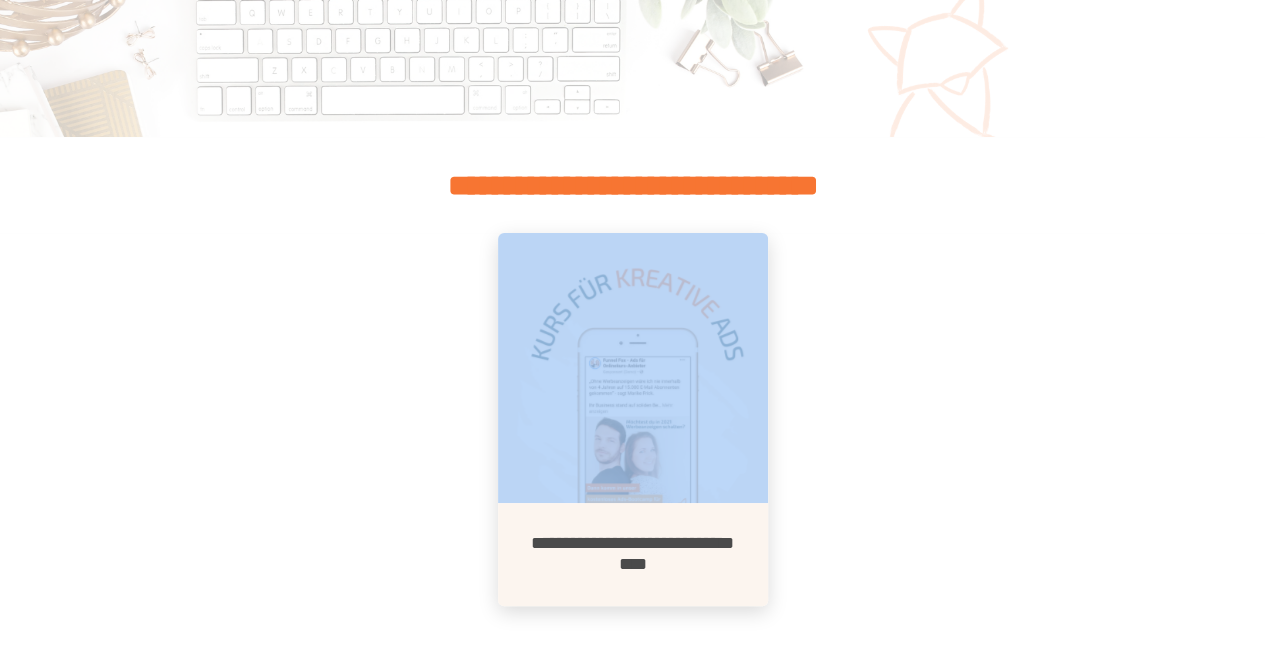 drag, startPoint x: 1260, startPoint y: 259, endPoint x: 1268, endPoint y: 187, distance: 72.443085 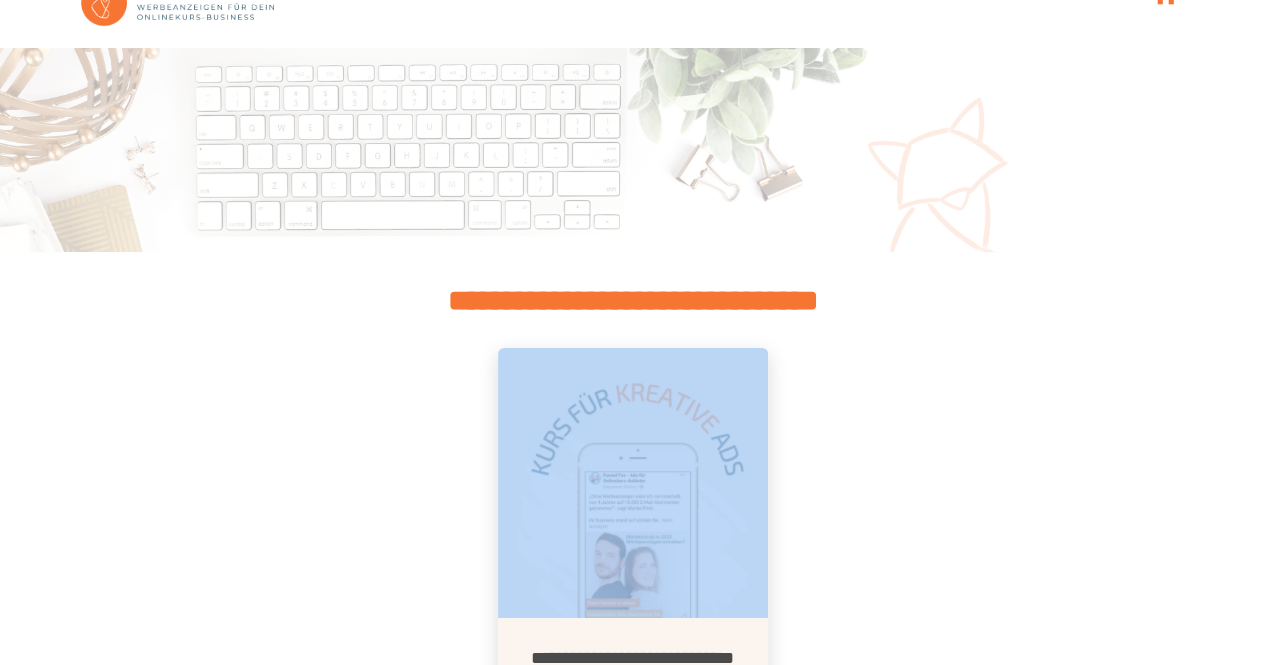 scroll, scrollTop: 0, scrollLeft: 0, axis: both 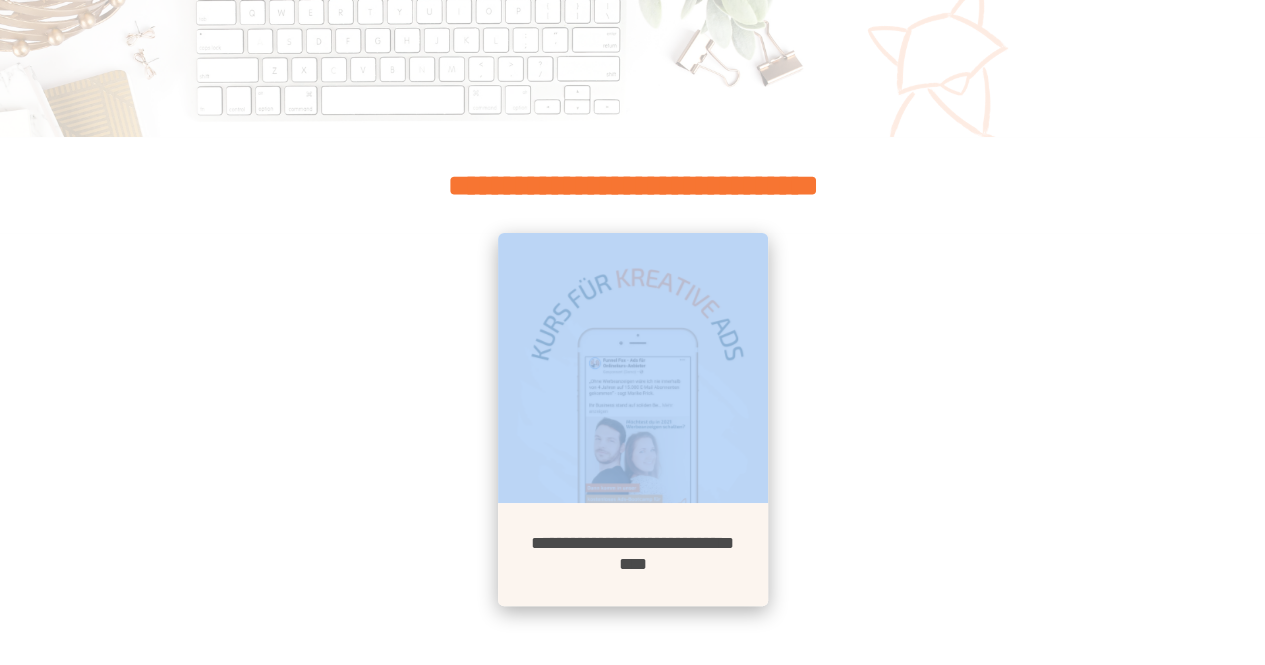 click at bounding box center (633, 368) 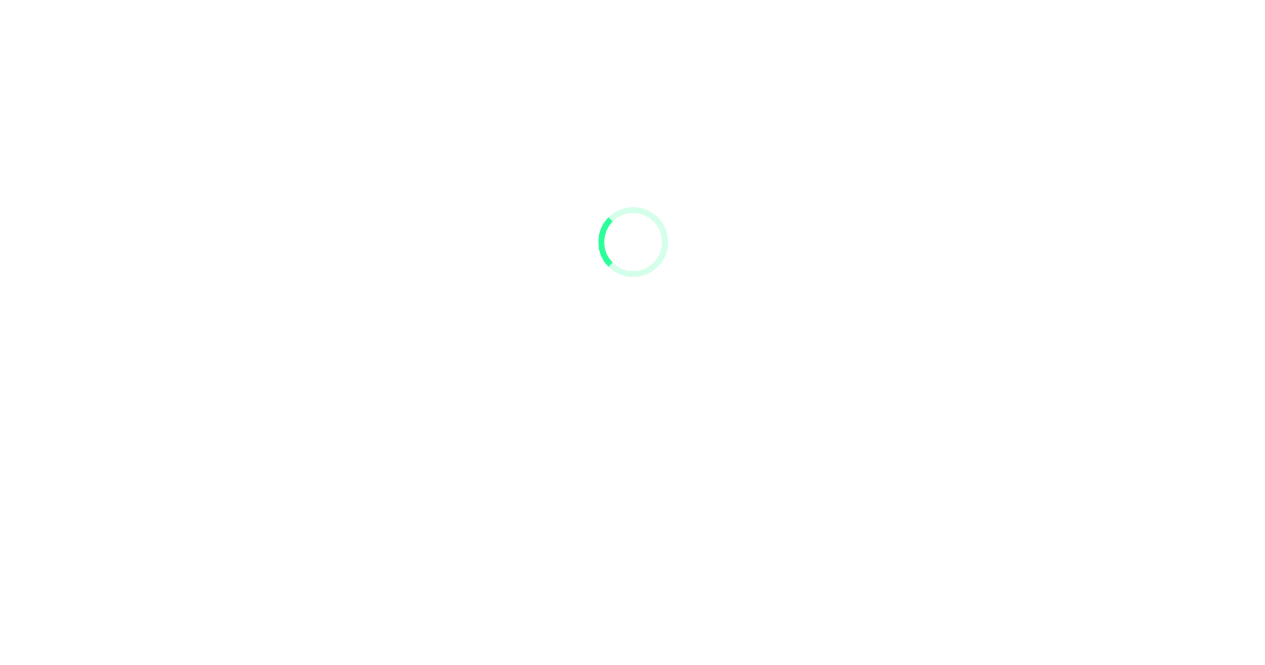 scroll, scrollTop: 0, scrollLeft: 0, axis: both 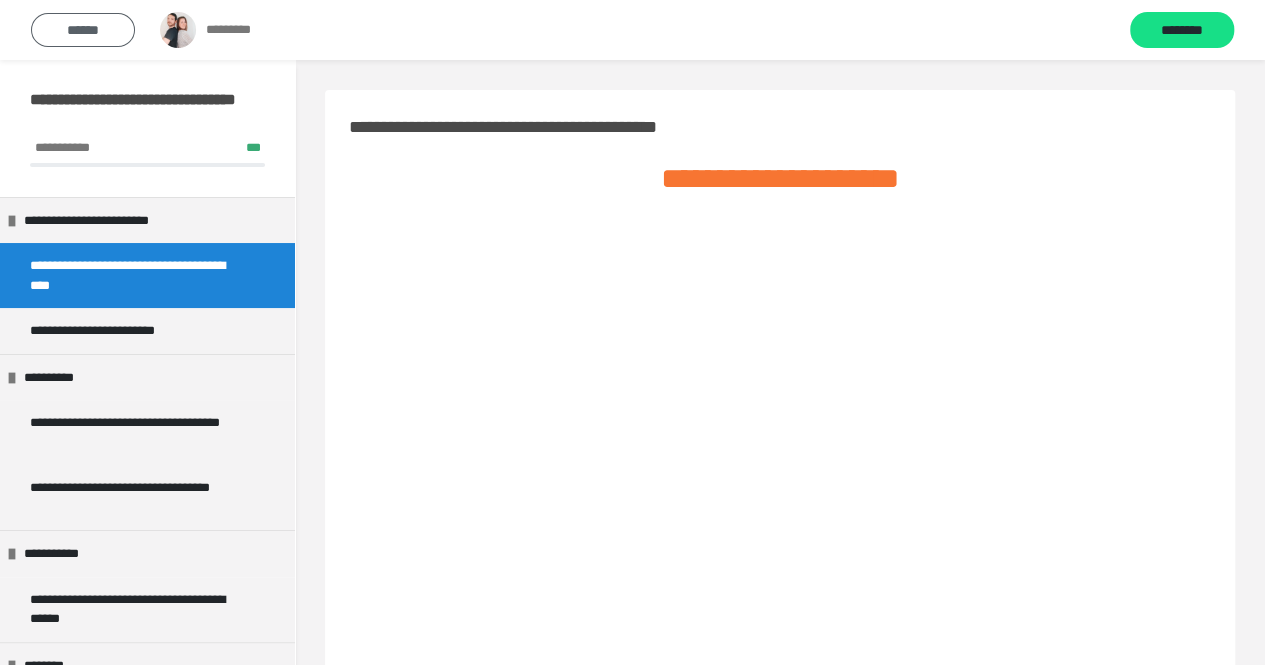 click on "******" at bounding box center (83, 30) 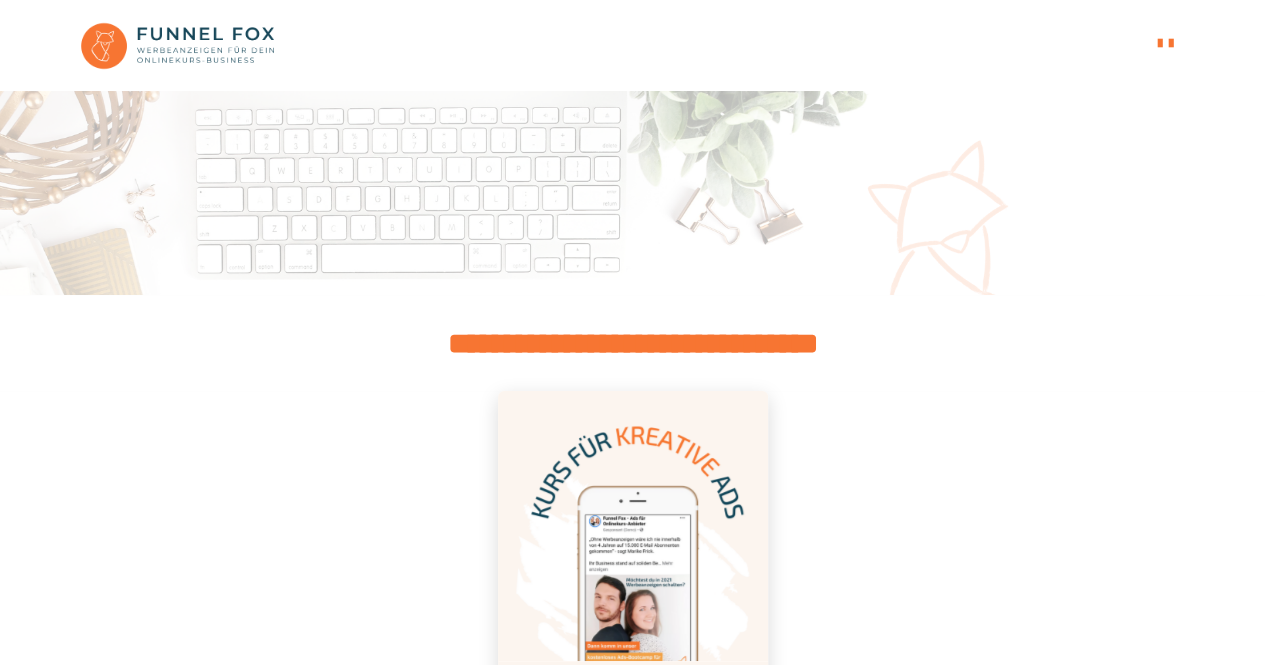 click at bounding box center [178, 46] 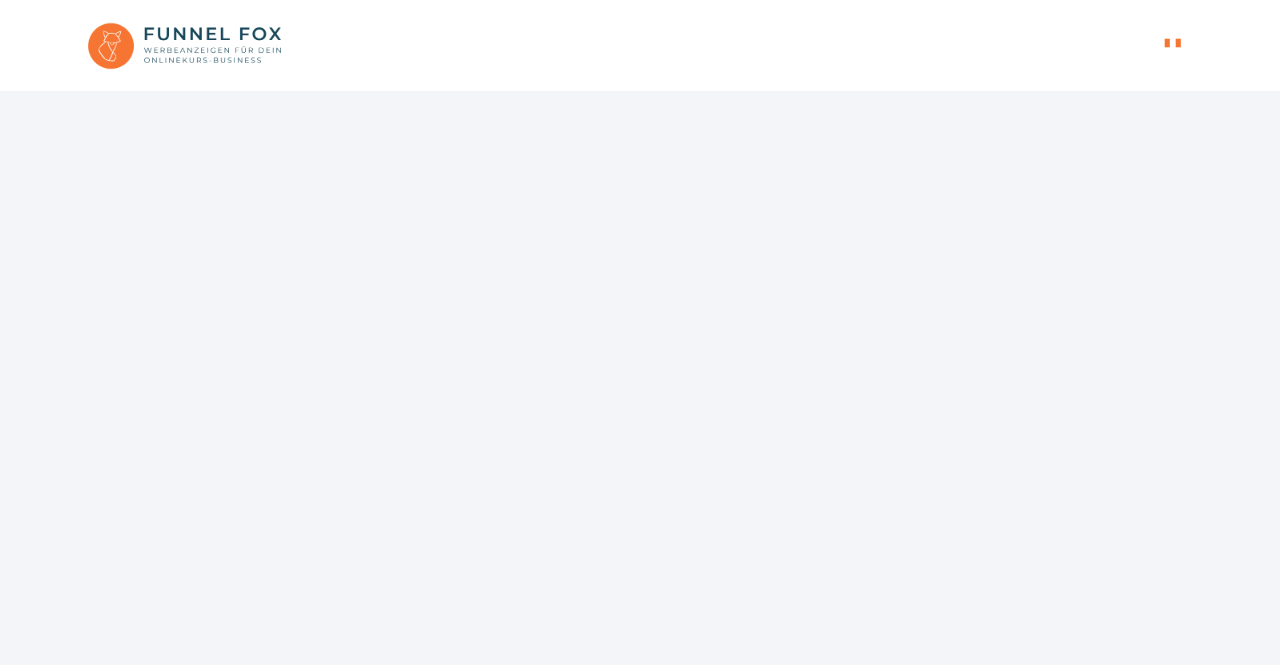 scroll, scrollTop: 0, scrollLeft: 0, axis: both 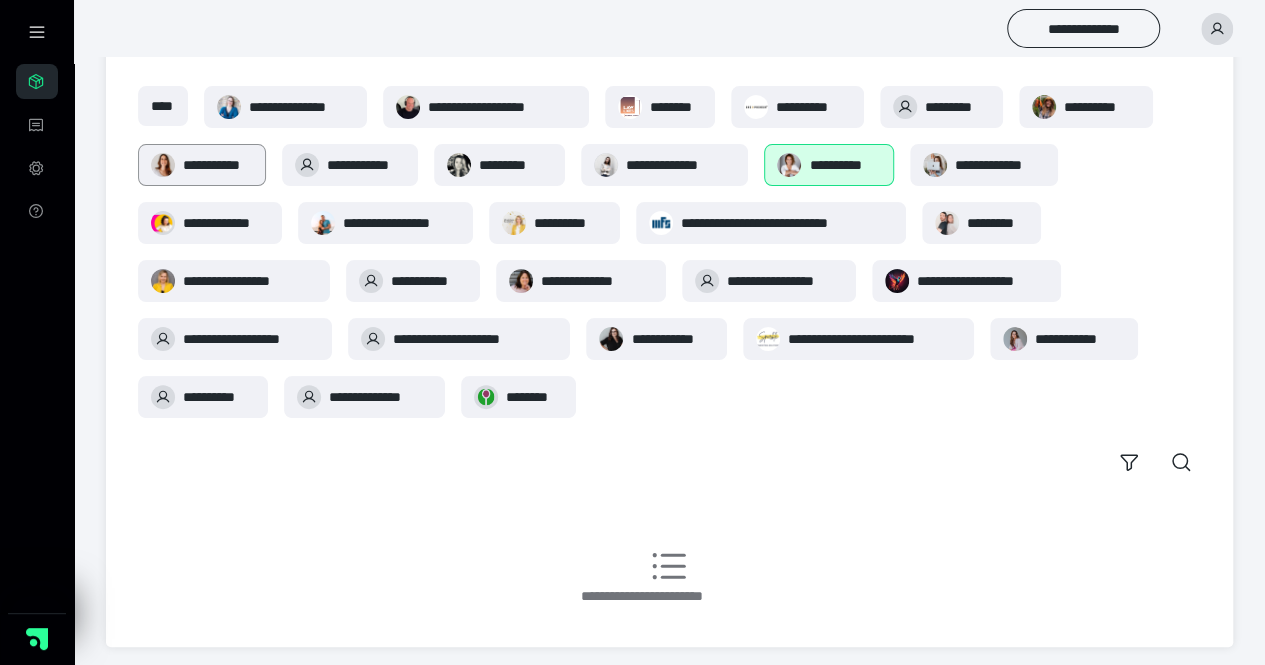 click on "**********" at bounding box center (218, 165) 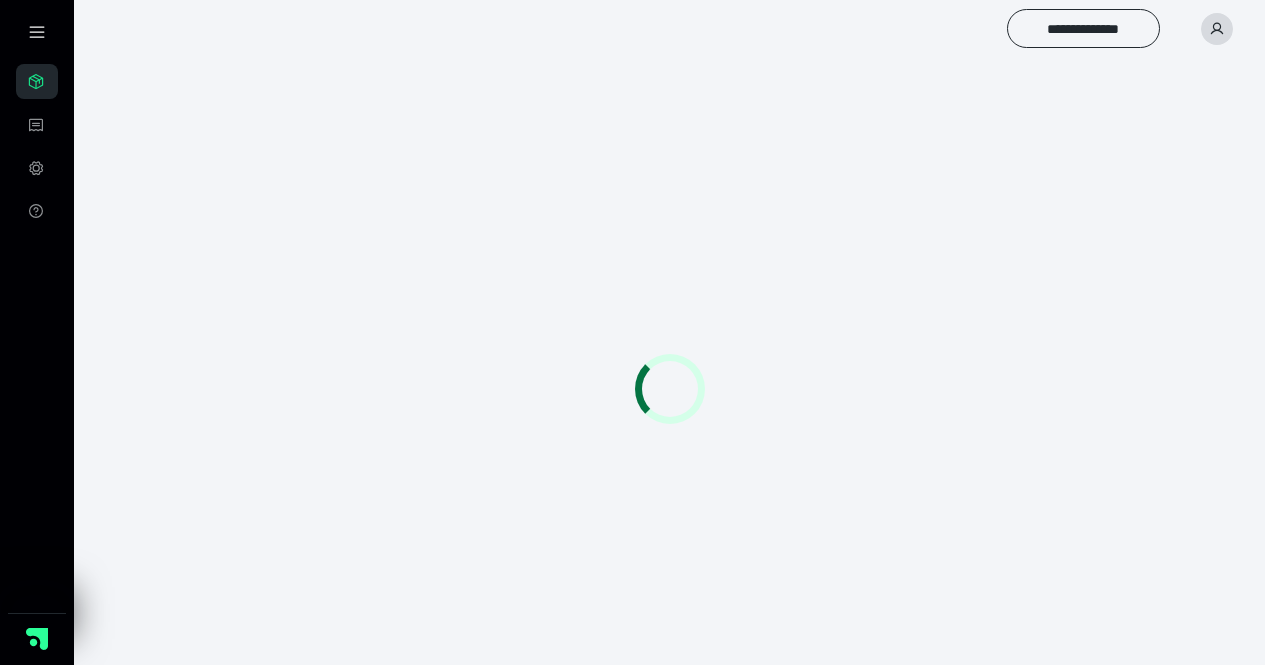 scroll, scrollTop: 0, scrollLeft: 0, axis: both 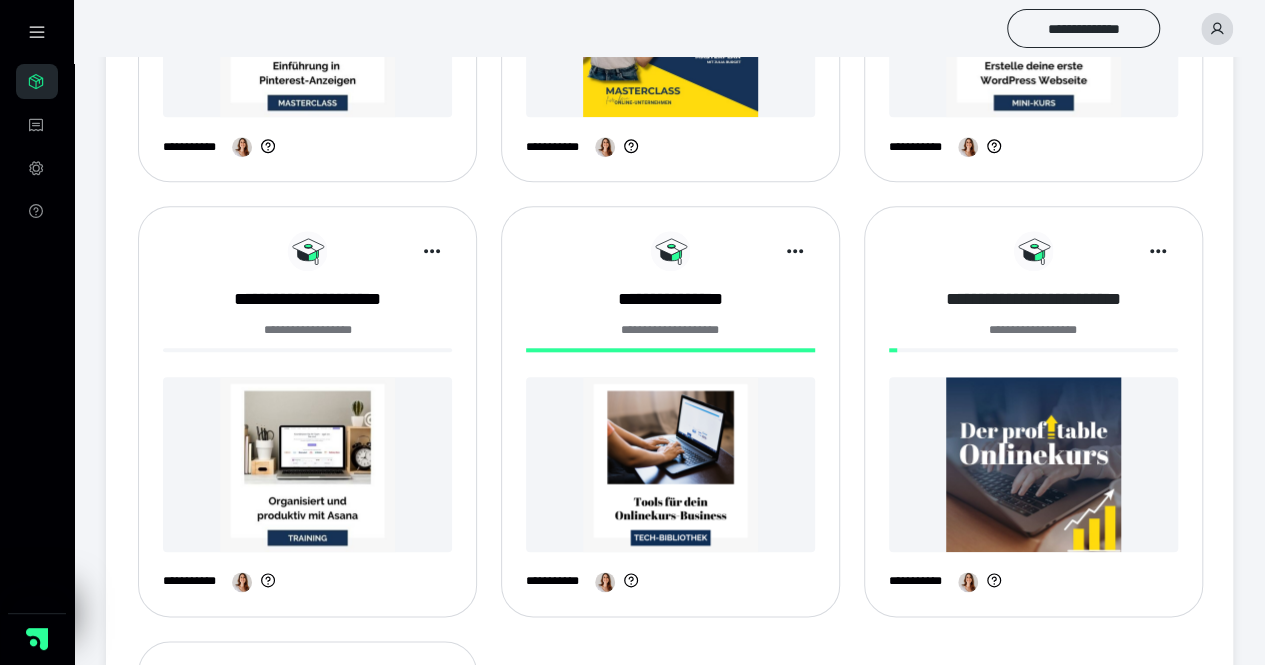 click on "**********" at bounding box center (1033, 299) 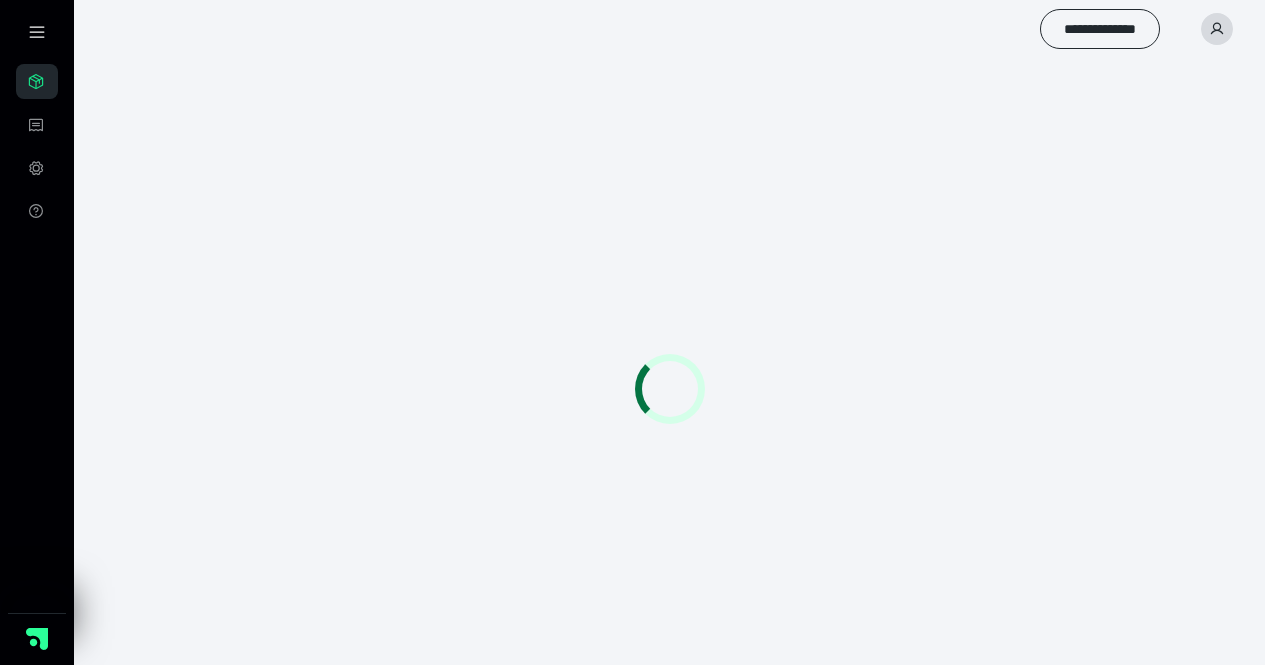 scroll, scrollTop: 0, scrollLeft: 0, axis: both 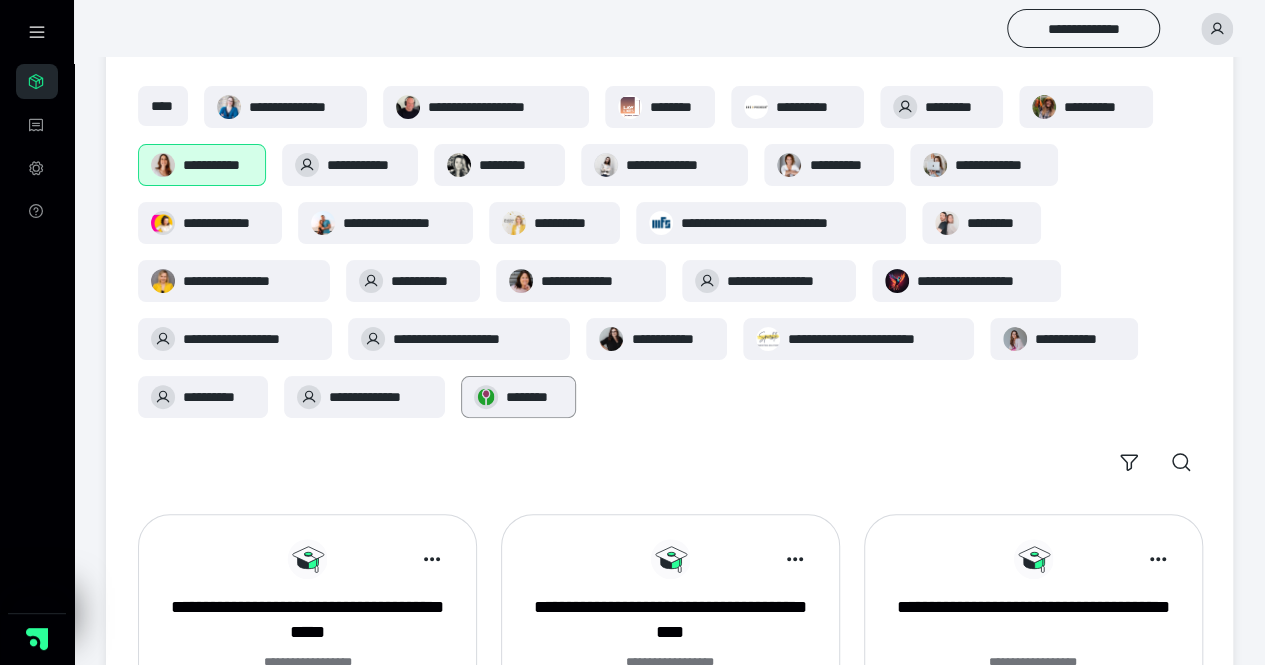 click on "********" at bounding box center [534, 397] 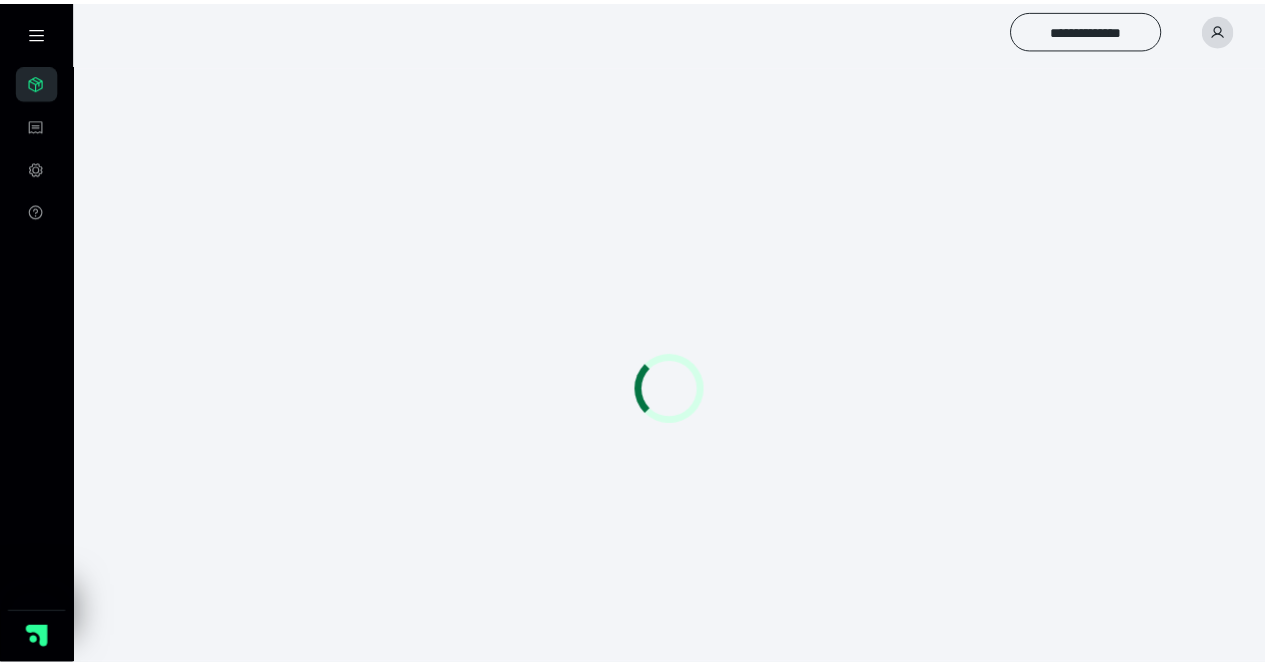 scroll, scrollTop: 0, scrollLeft: 0, axis: both 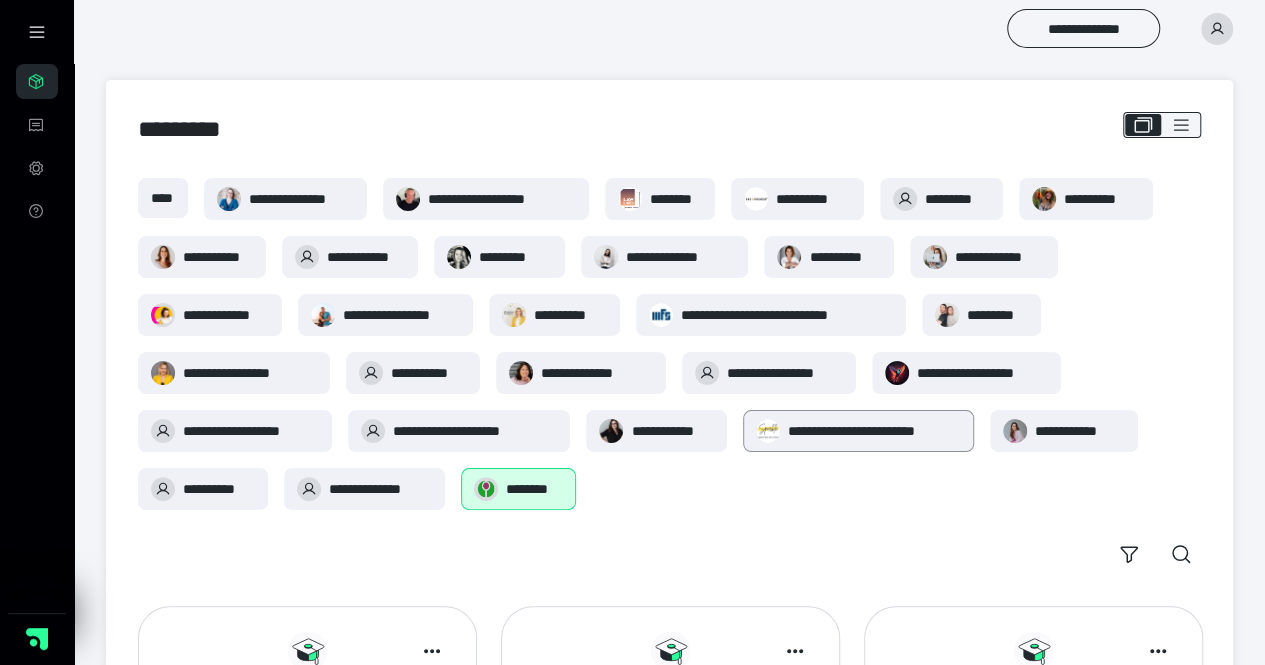 click on "**********" at bounding box center [874, 431] 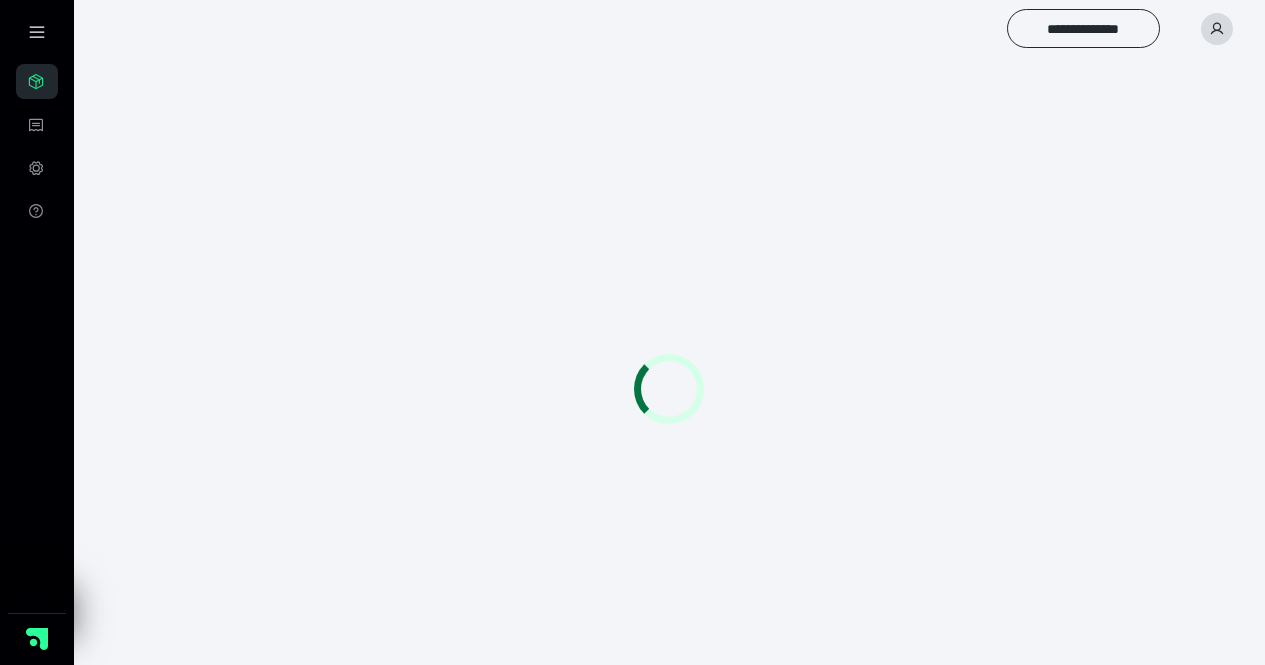 scroll, scrollTop: 0, scrollLeft: 0, axis: both 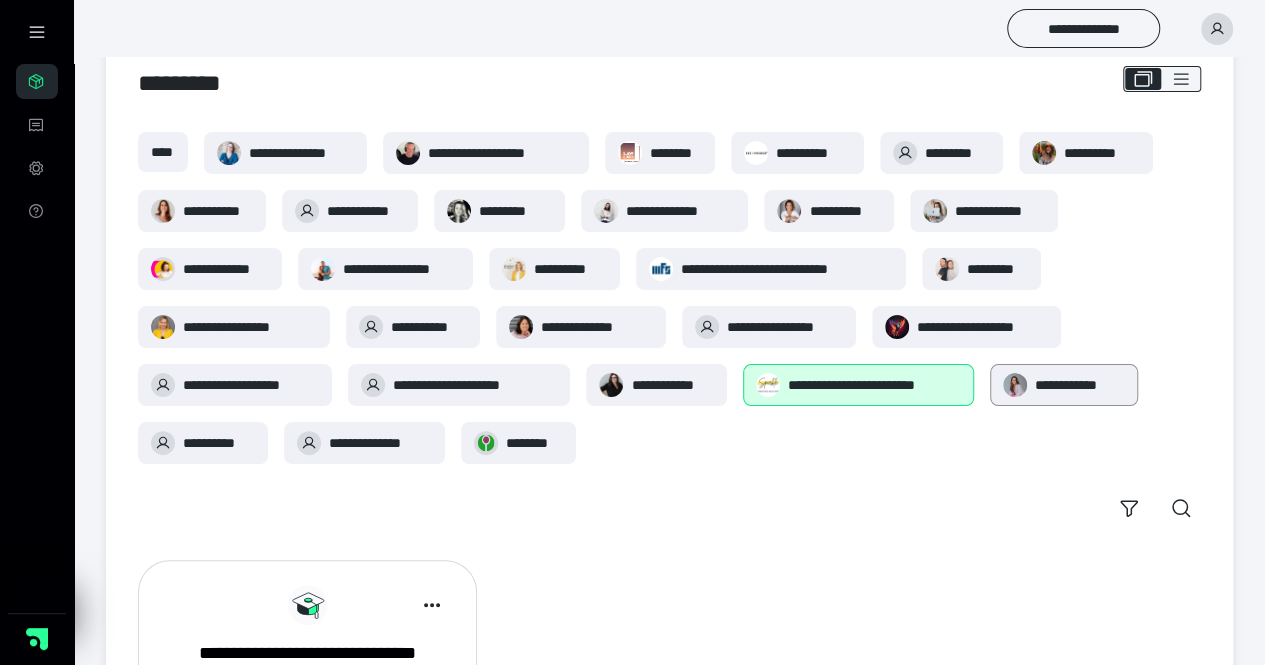 click on "**********" at bounding box center [1080, 385] 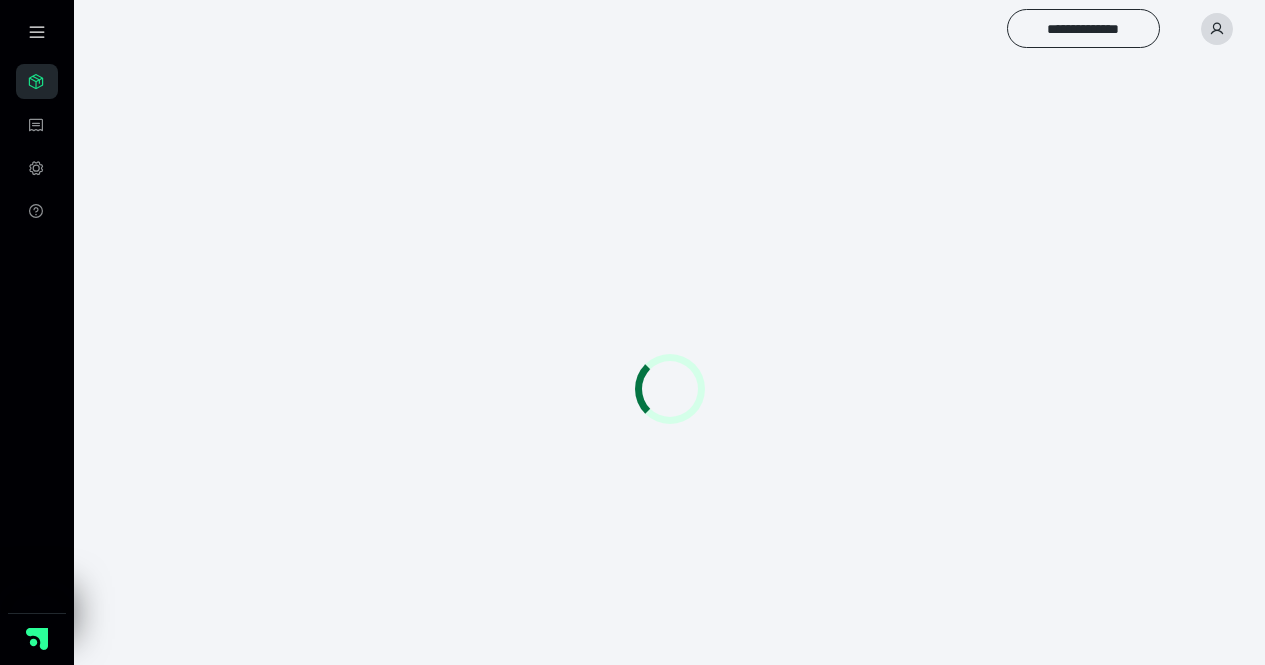 scroll, scrollTop: 0, scrollLeft: 0, axis: both 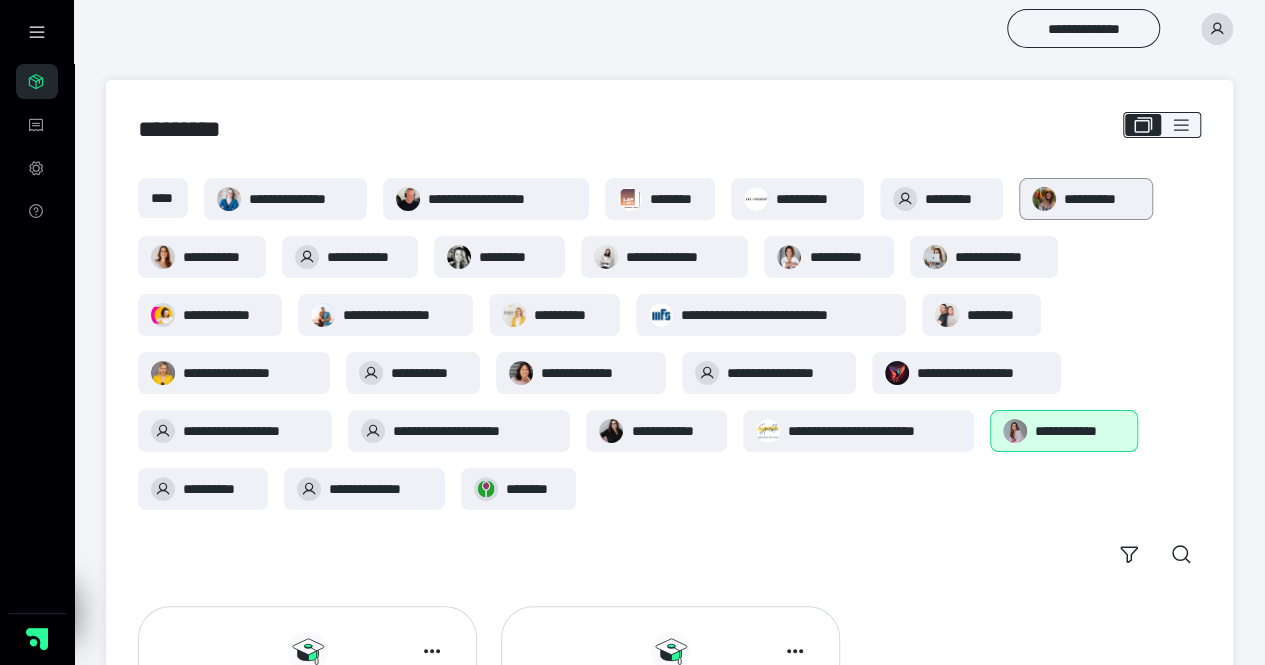 click on "**********" at bounding box center [1102, 199] 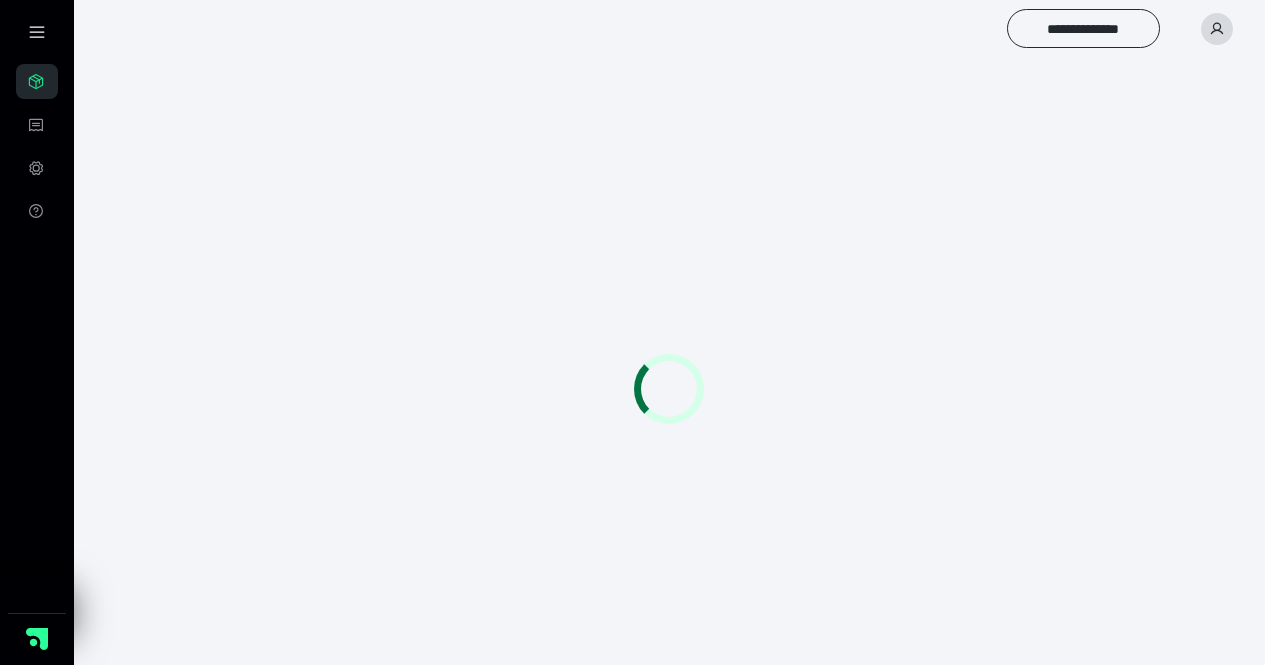 scroll, scrollTop: 0, scrollLeft: 0, axis: both 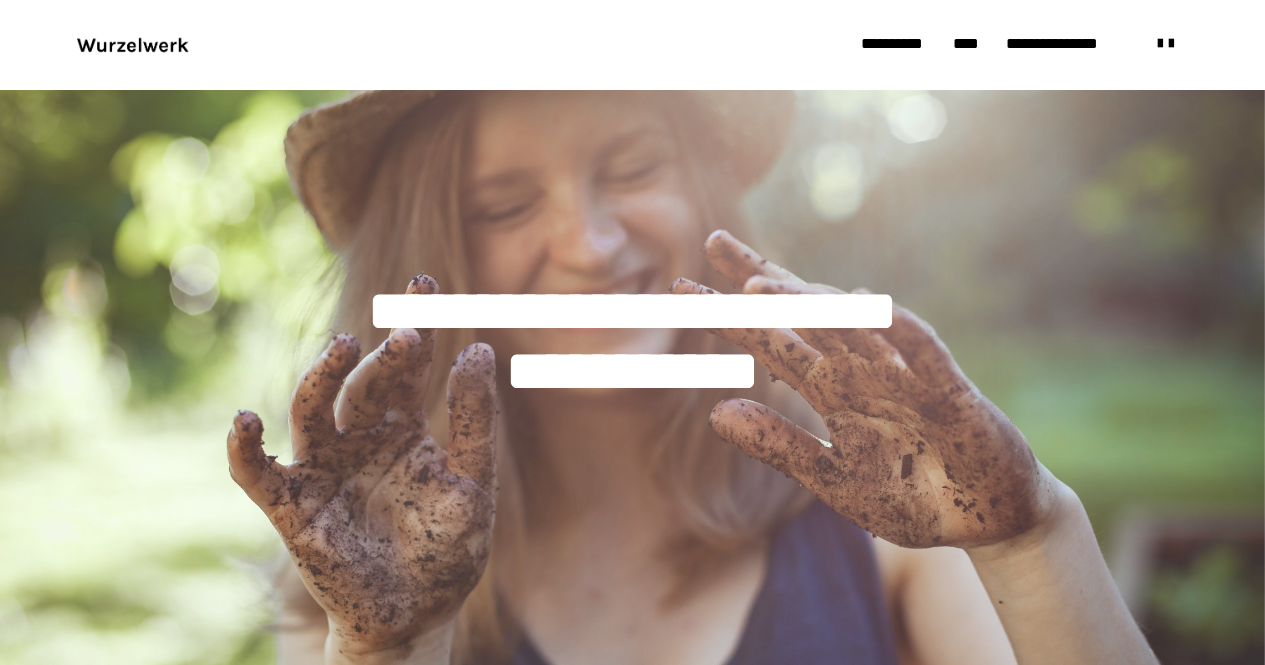 drag, startPoint x: 1279, startPoint y: 275, endPoint x: 1279, endPoint y: 298, distance: 23 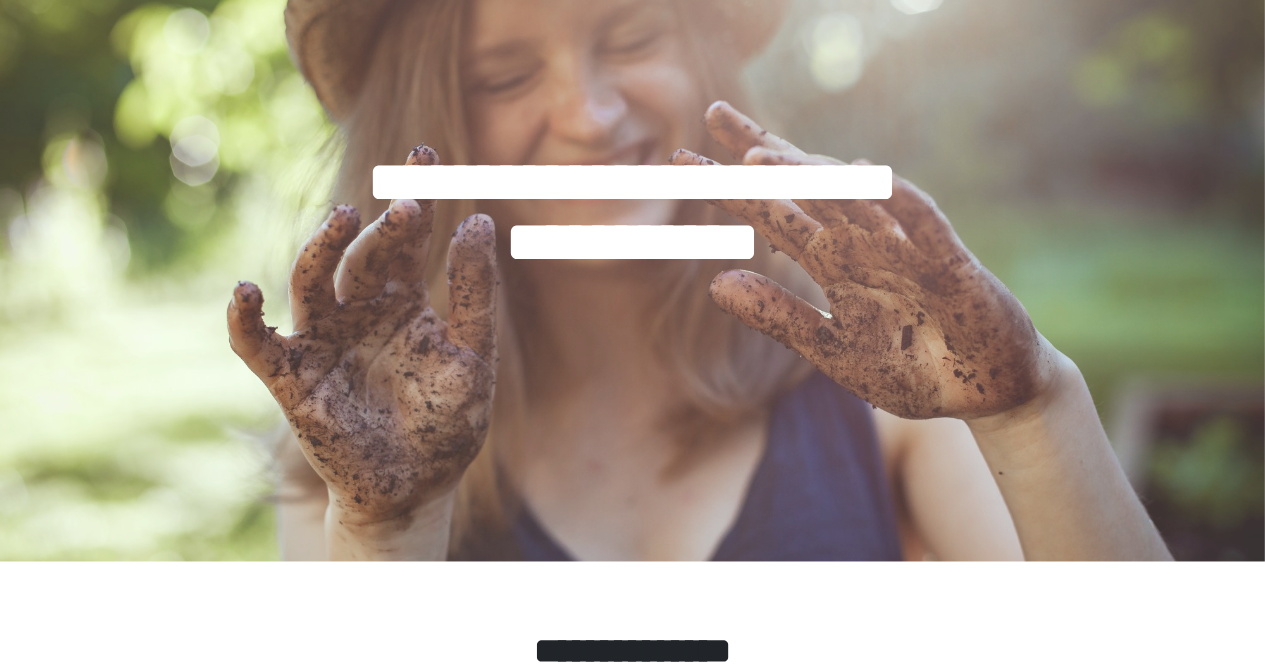 scroll, scrollTop: 0, scrollLeft: 0, axis: both 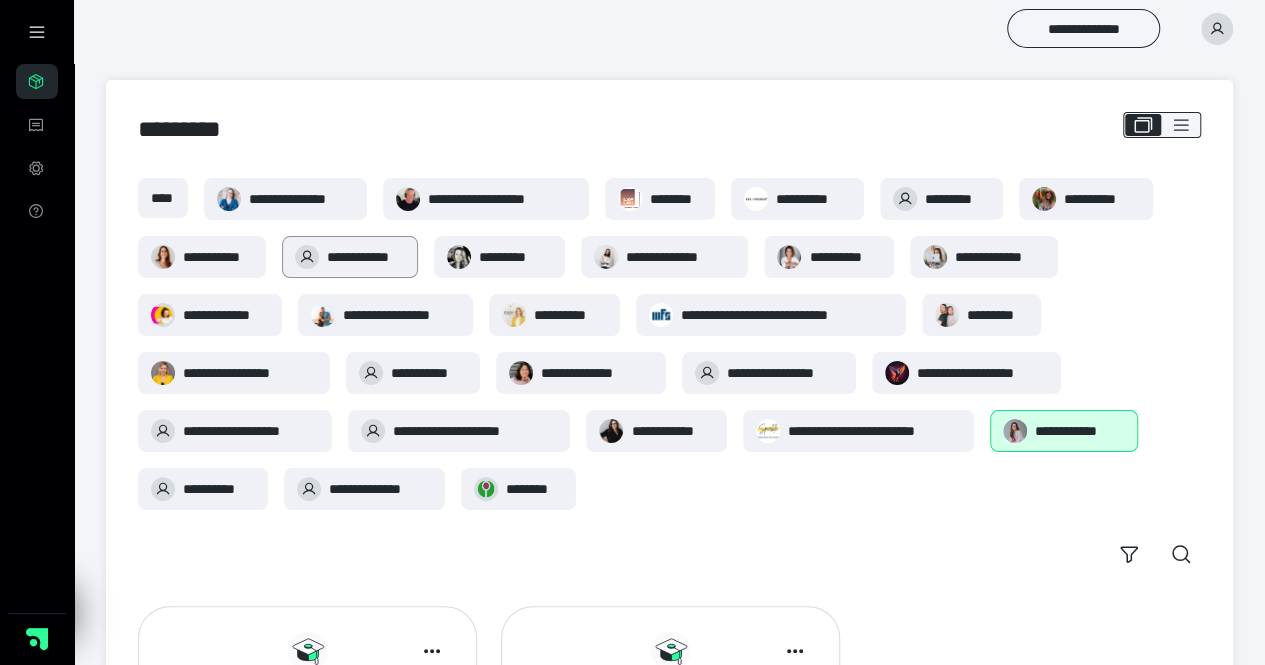 click on "**********" at bounding box center (366, 257) 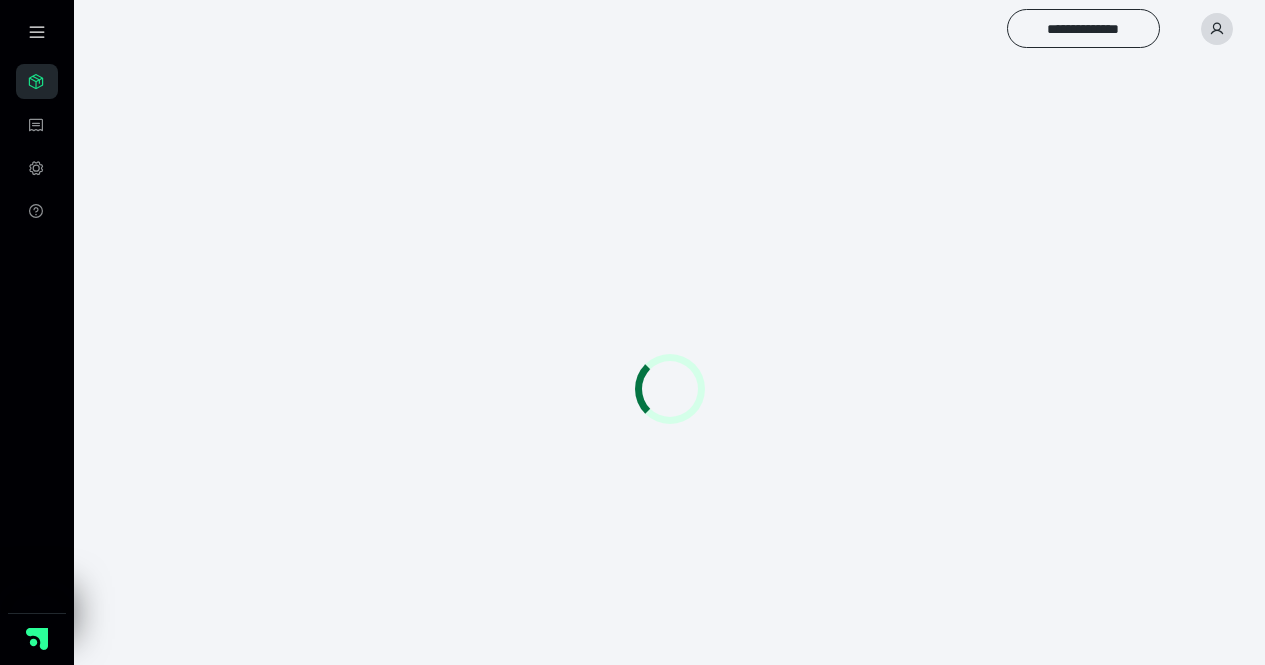 scroll, scrollTop: 0, scrollLeft: 0, axis: both 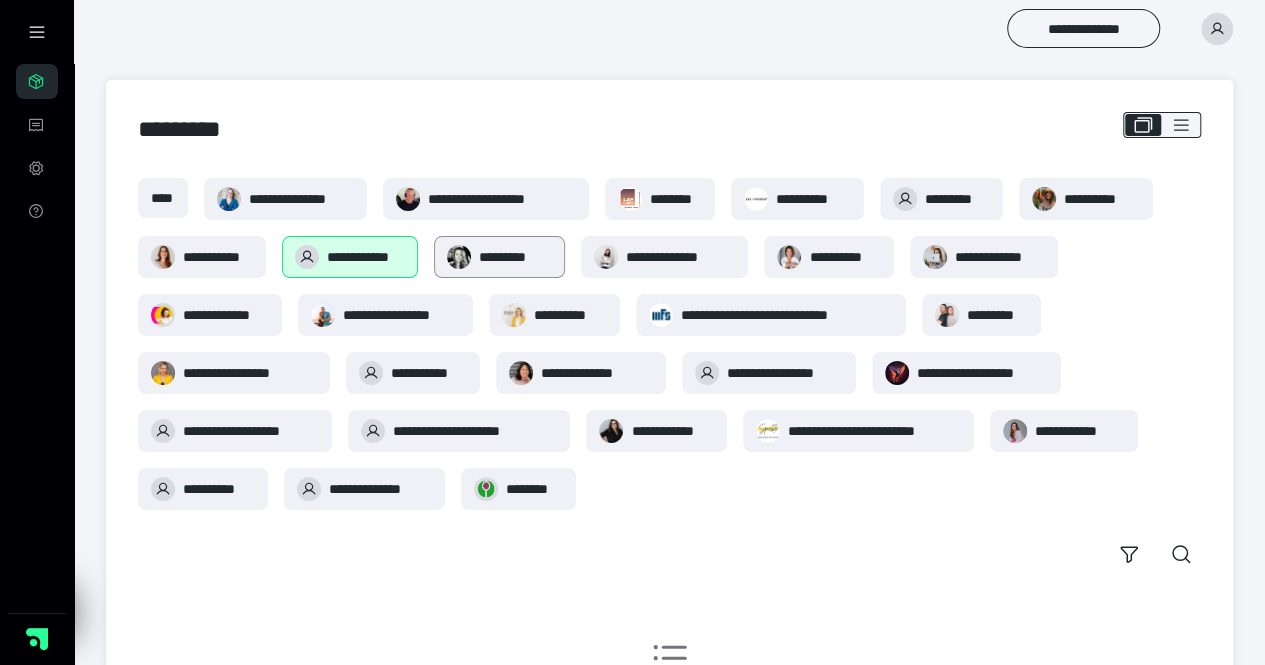 click on "*********" at bounding box center (515, 257) 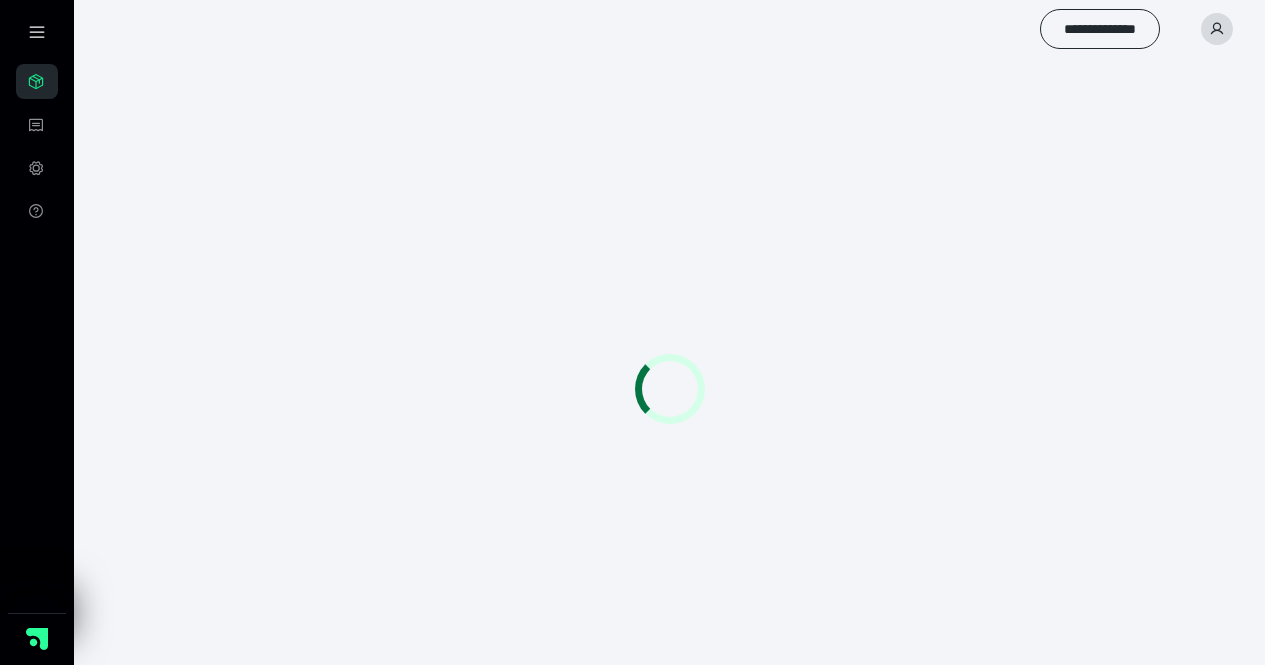 scroll, scrollTop: 0, scrollLeft: 0, axis: both 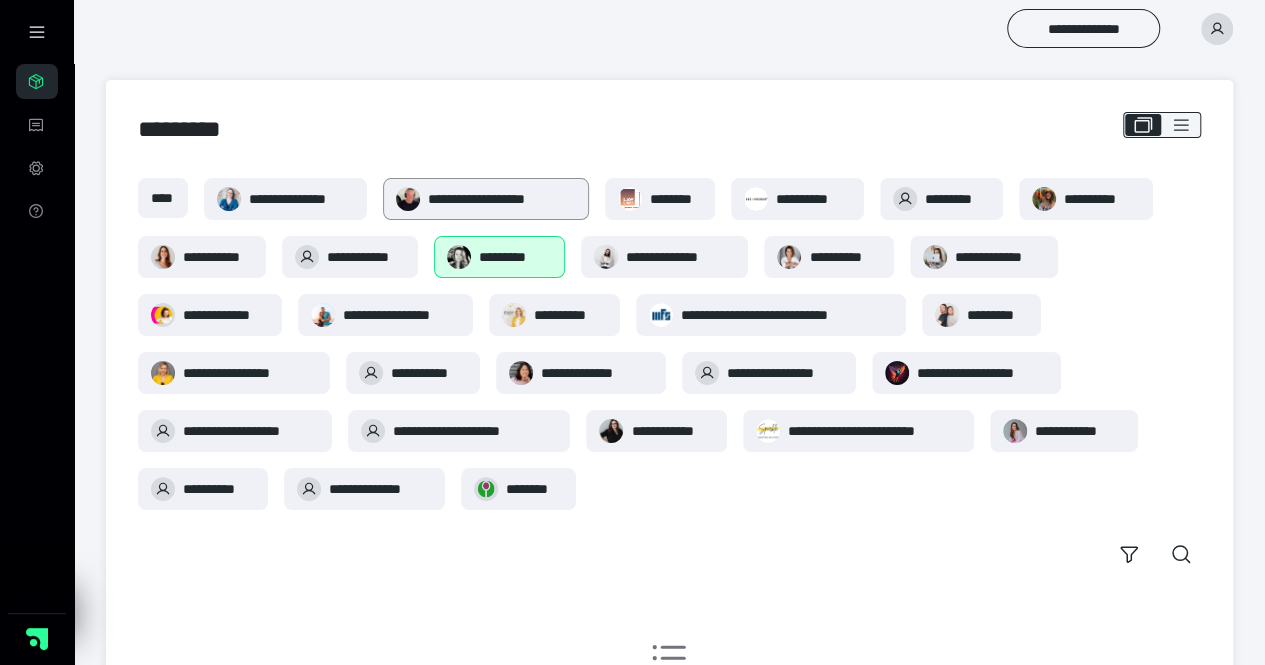 click on "**********" at bounding box center (502, 199) 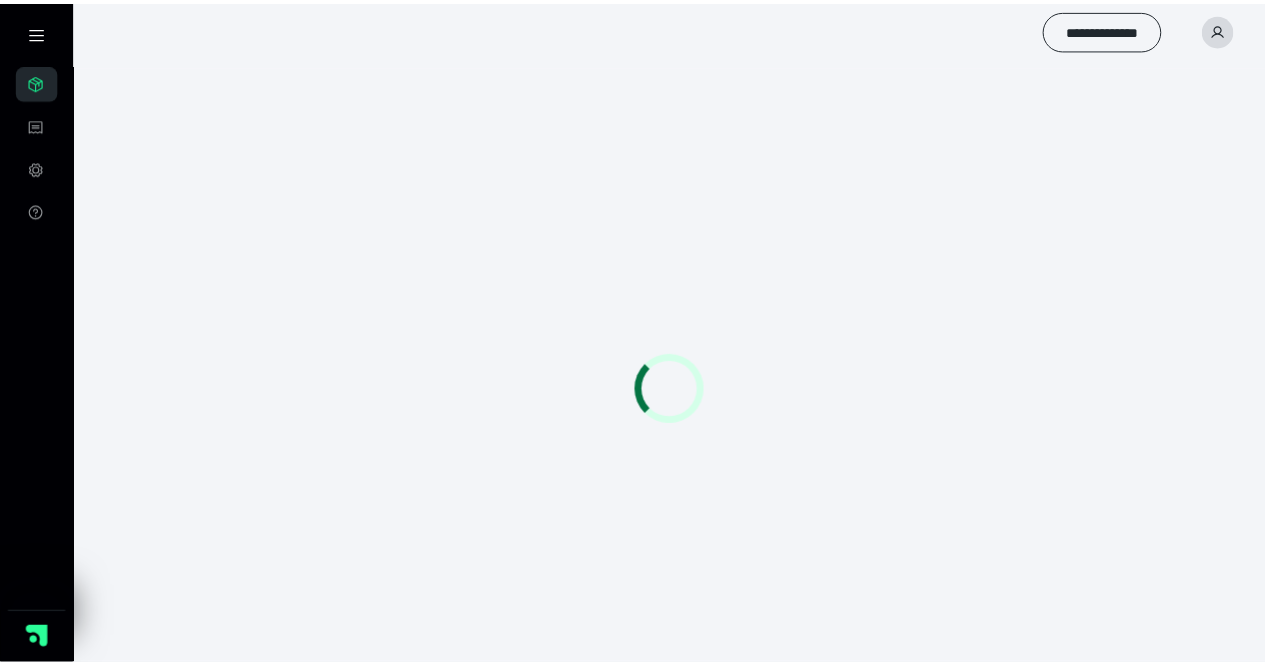 scroll, scrollTop: 0, scrollLeft: 0, axis: both 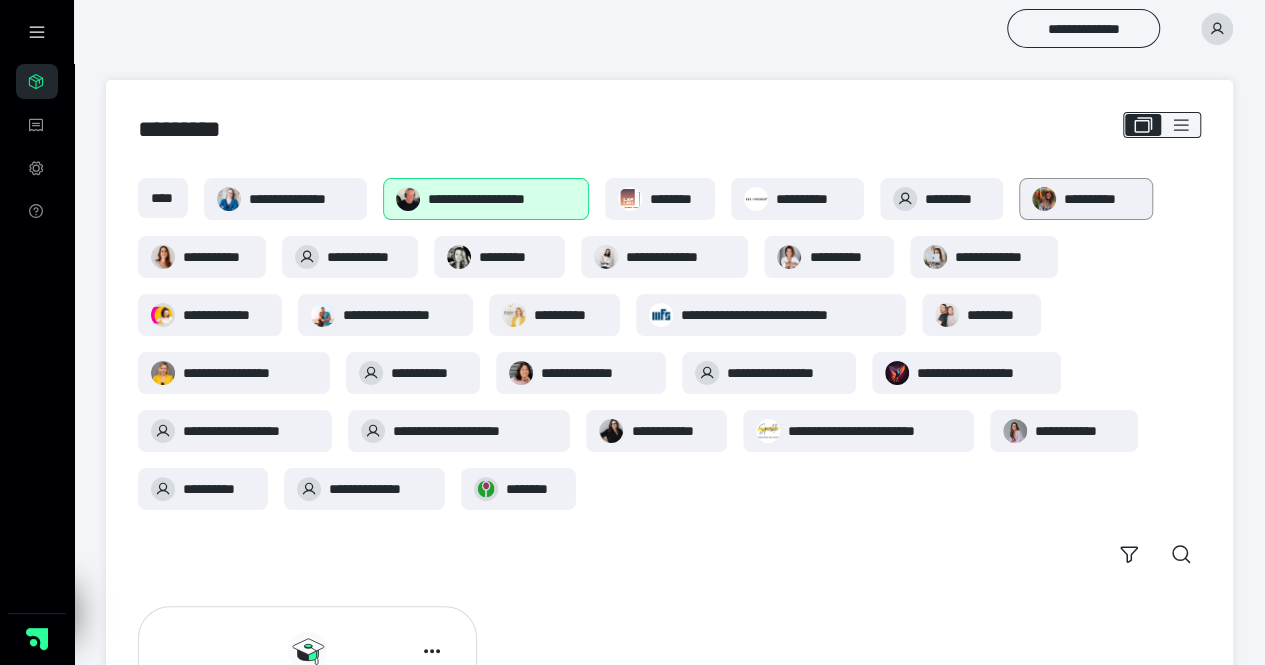 click on "**********" at bounding box center (1102, 199) 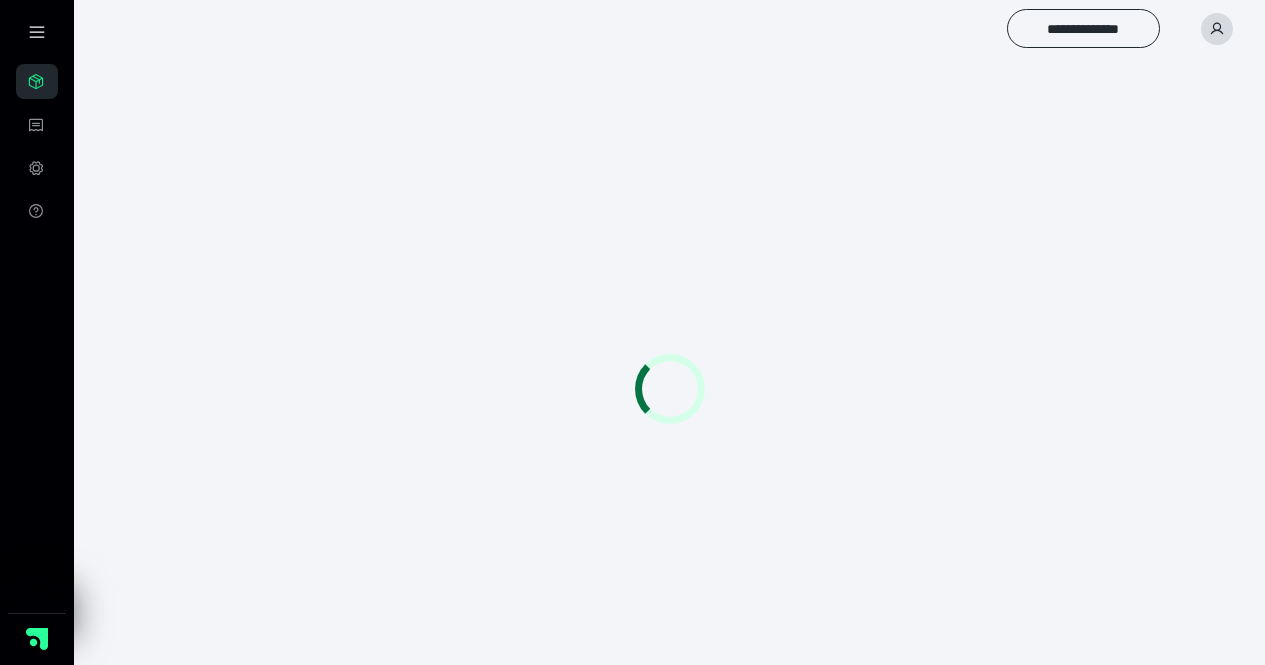 scroll, scrollTop: 0, scrollLeft: 0, axis: both 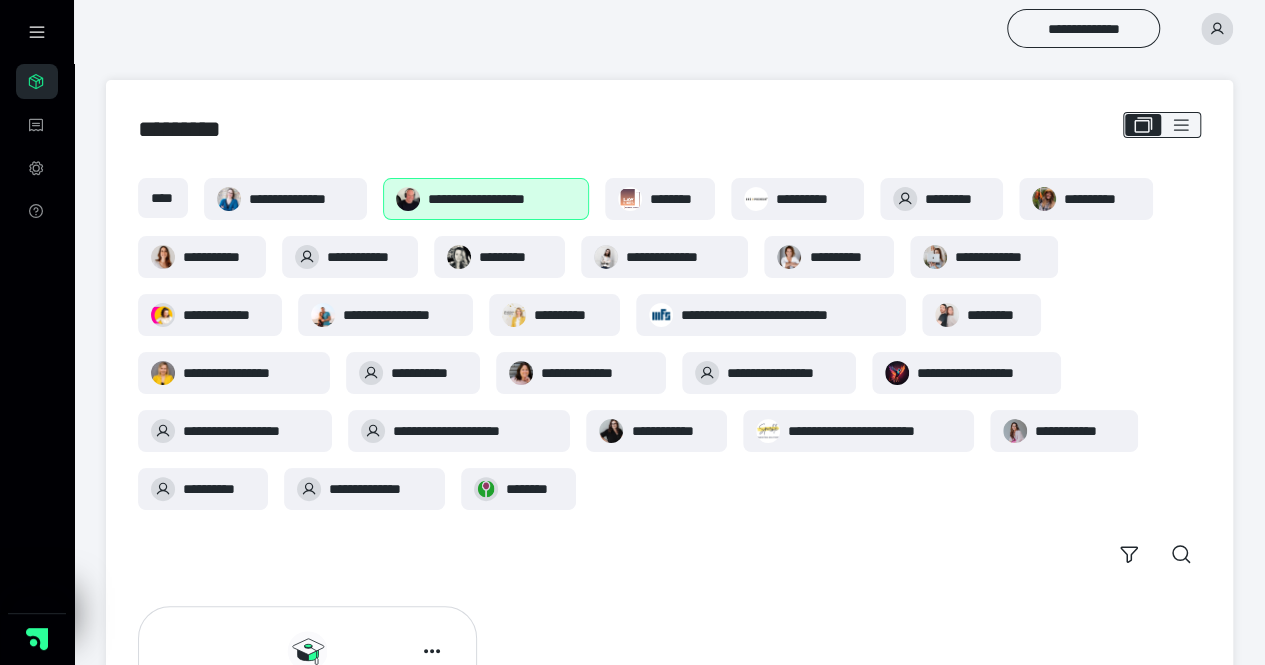 click on "**********" at bounding box center [486, 199] 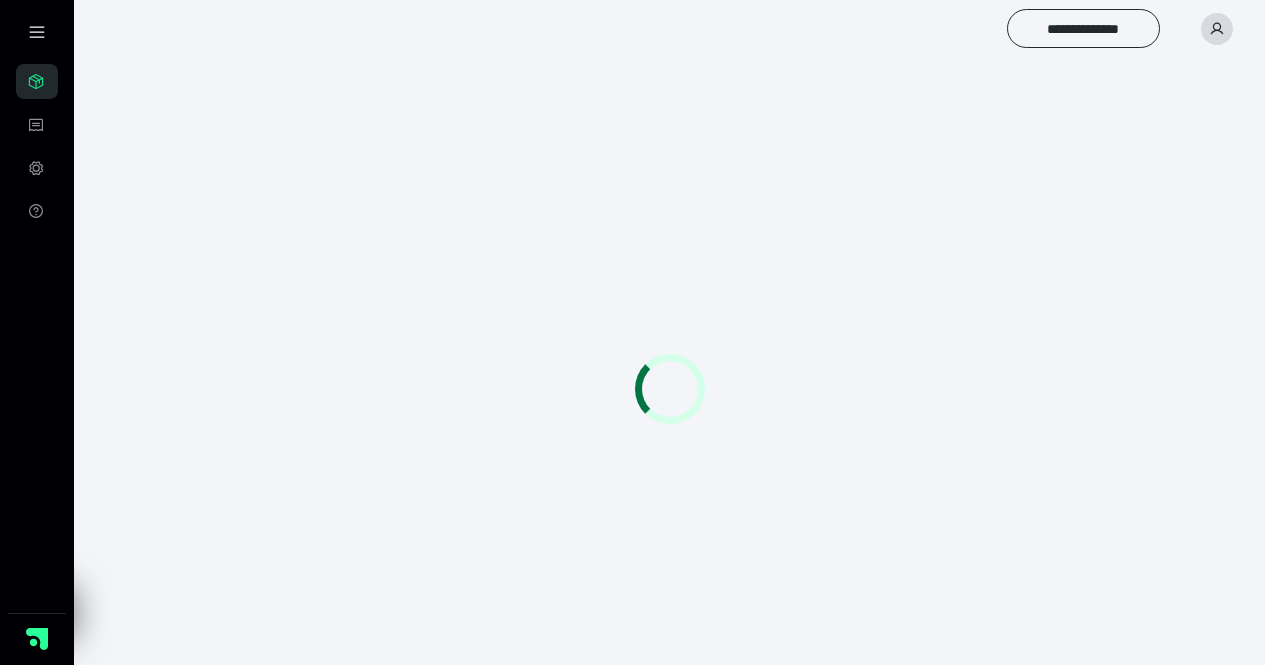 scroll, scrollTop: 0, scrollLeft: 0, axis: both 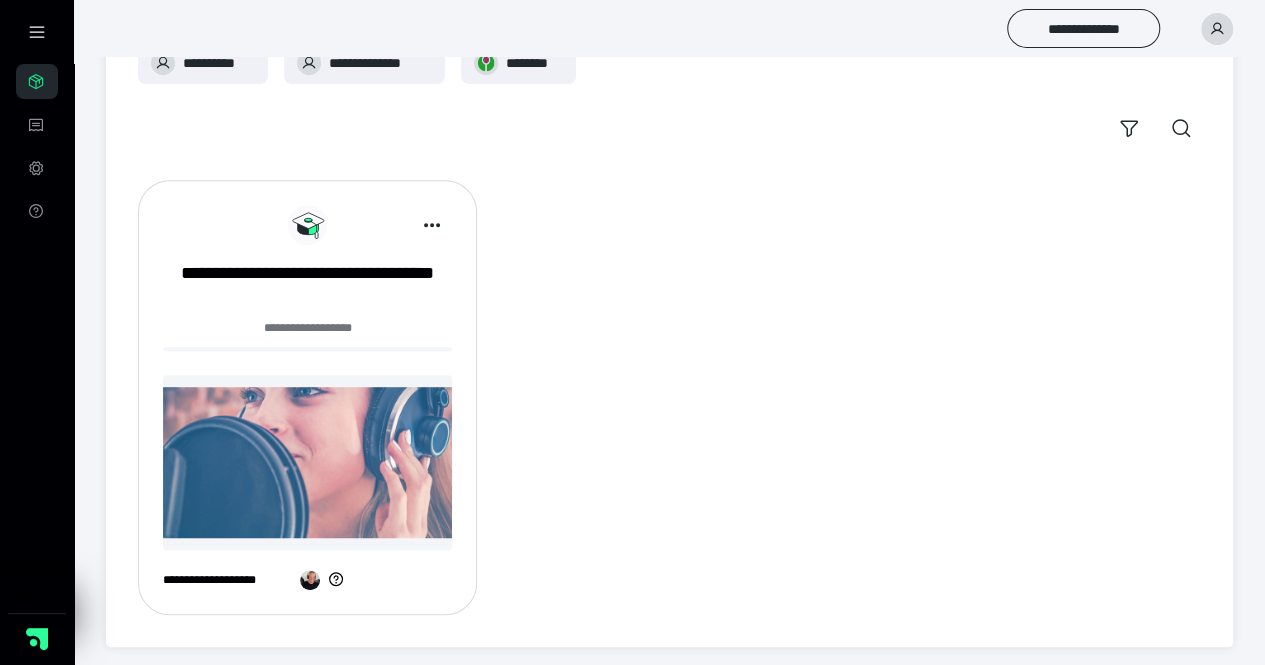 click on "**********" at bounding box center (227, 580) 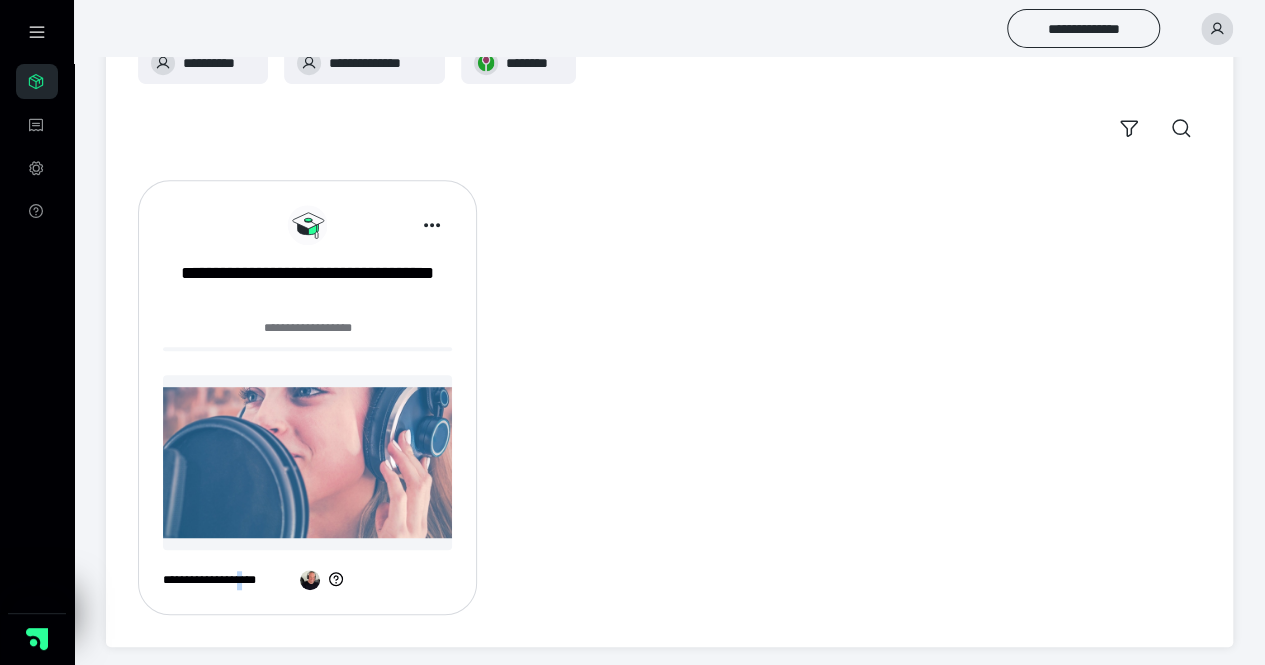drag, startPoint x: 270, startPoint y: 578, endPoint x: 298, endPoint y: 576, distance: 28.071337 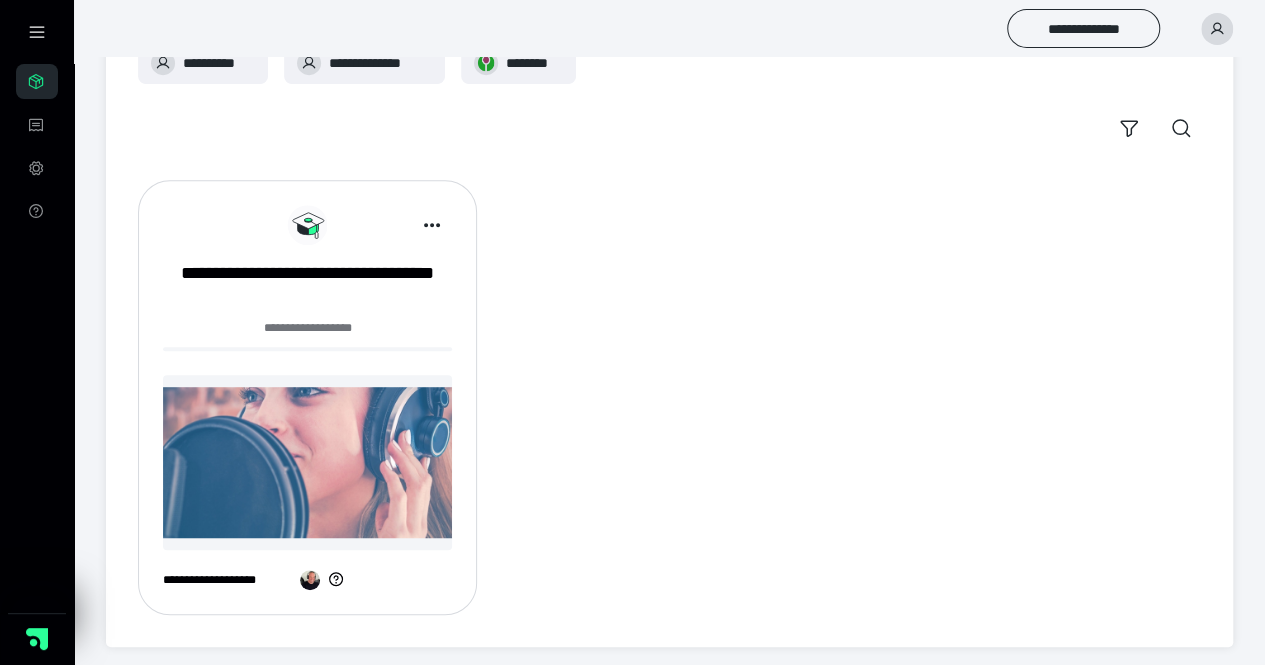 click on "**********" at bounding box center [227, 580] 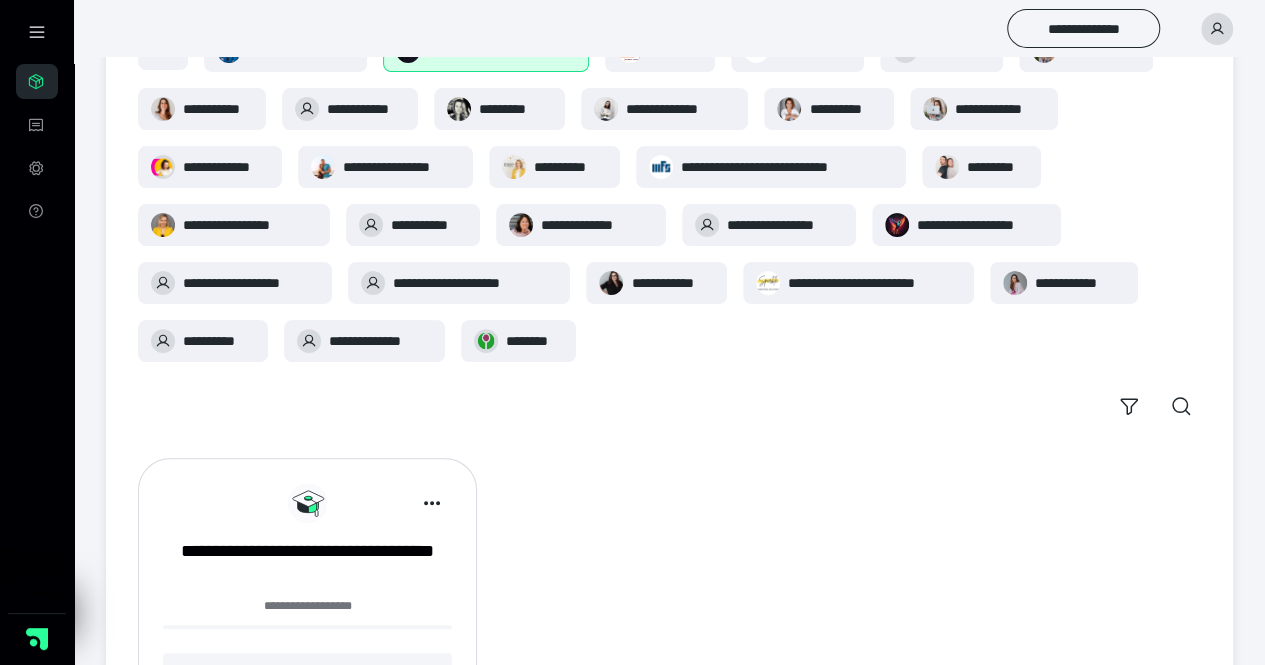 scroll, scrollTop: 0, scrollLeft: 0, axis: both 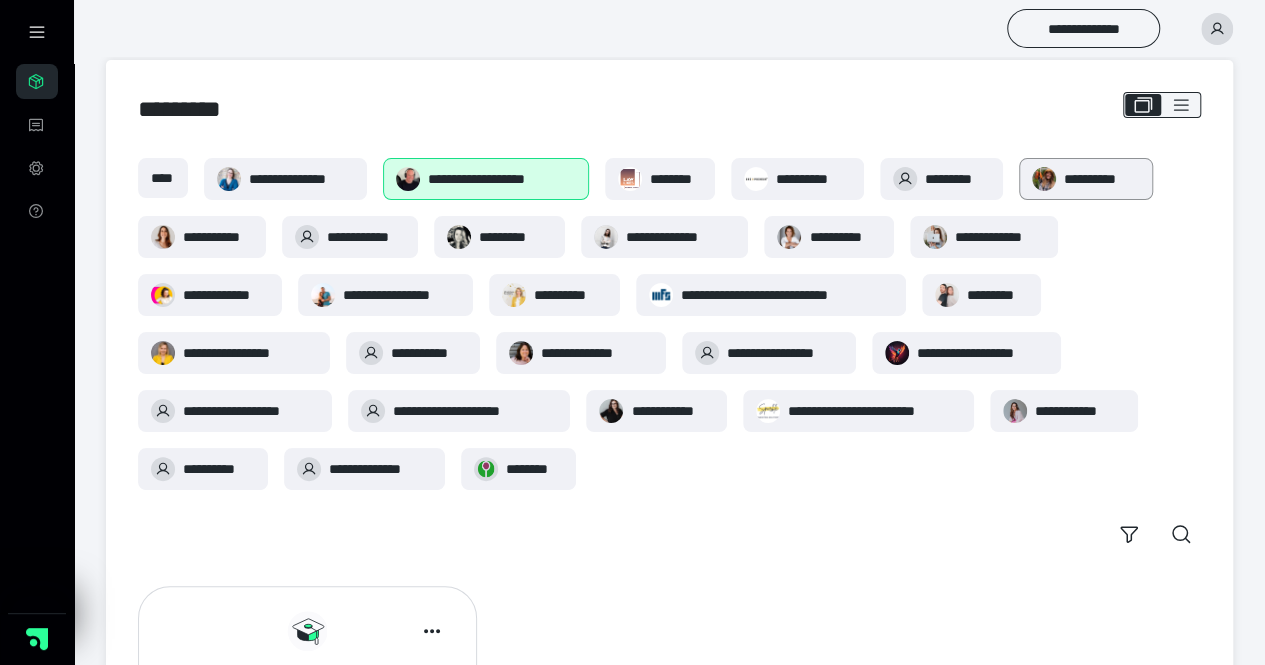 click on "**********" at bounding box center (1086, 179) 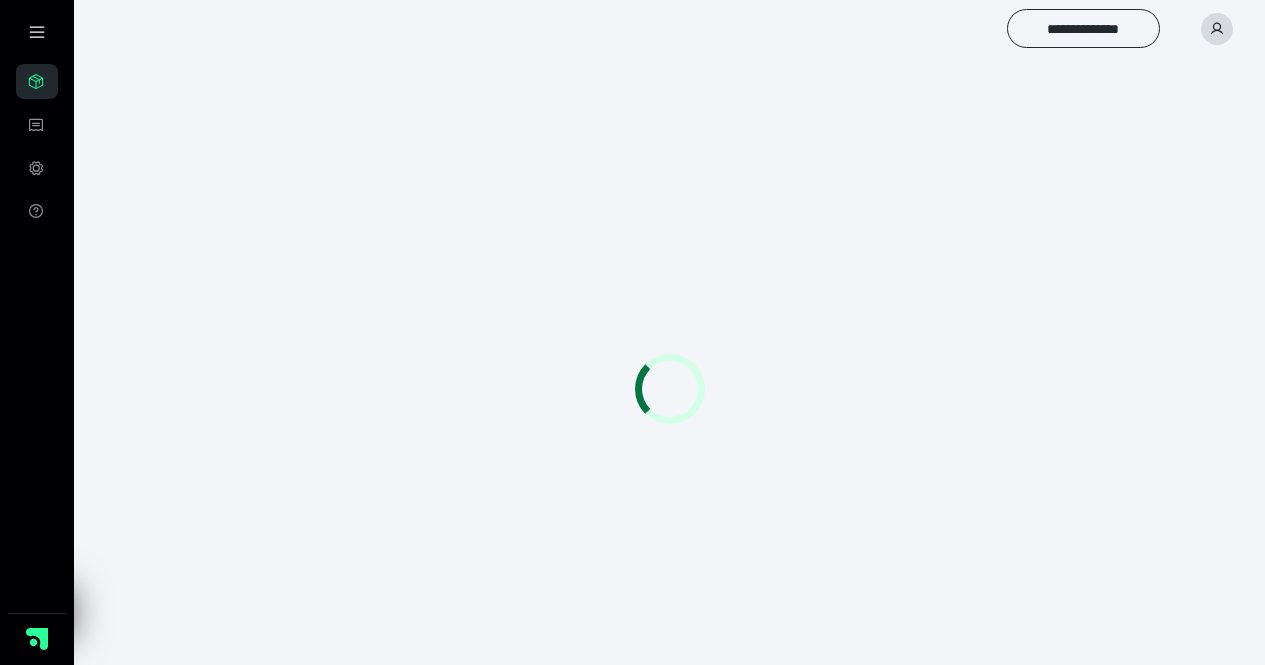 scroll, scrollTop: 0, scrollLeft: 0, axis: both 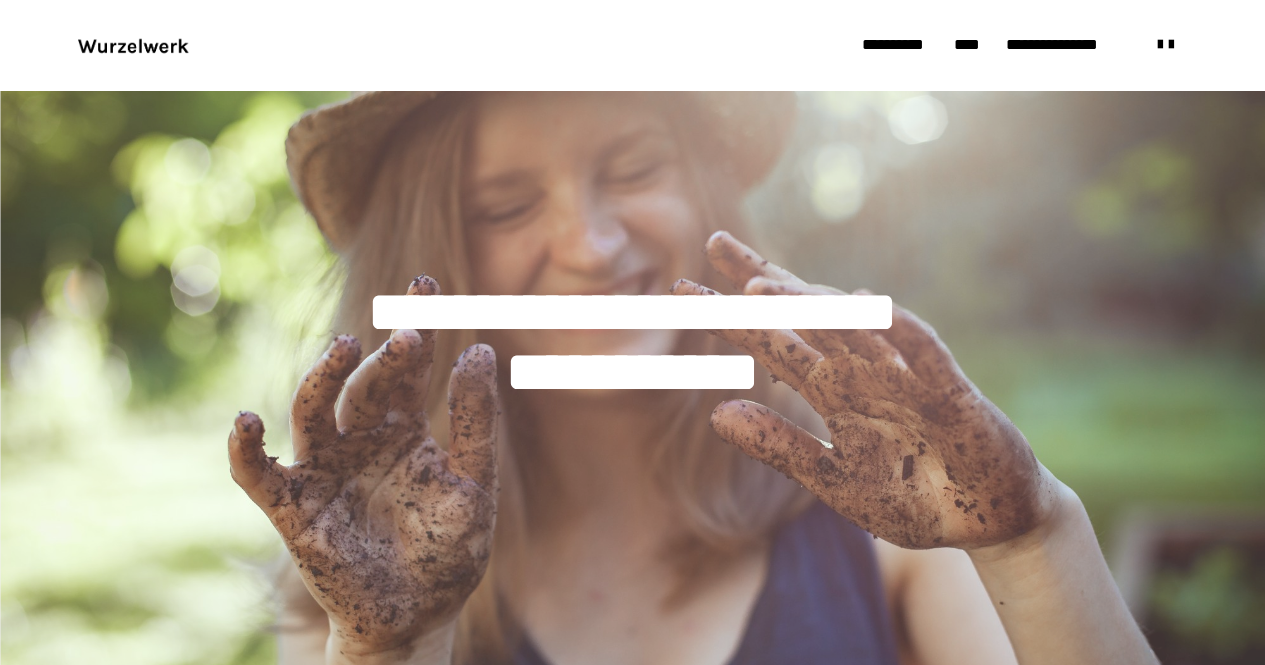 click at bounding box center (138, 46) 